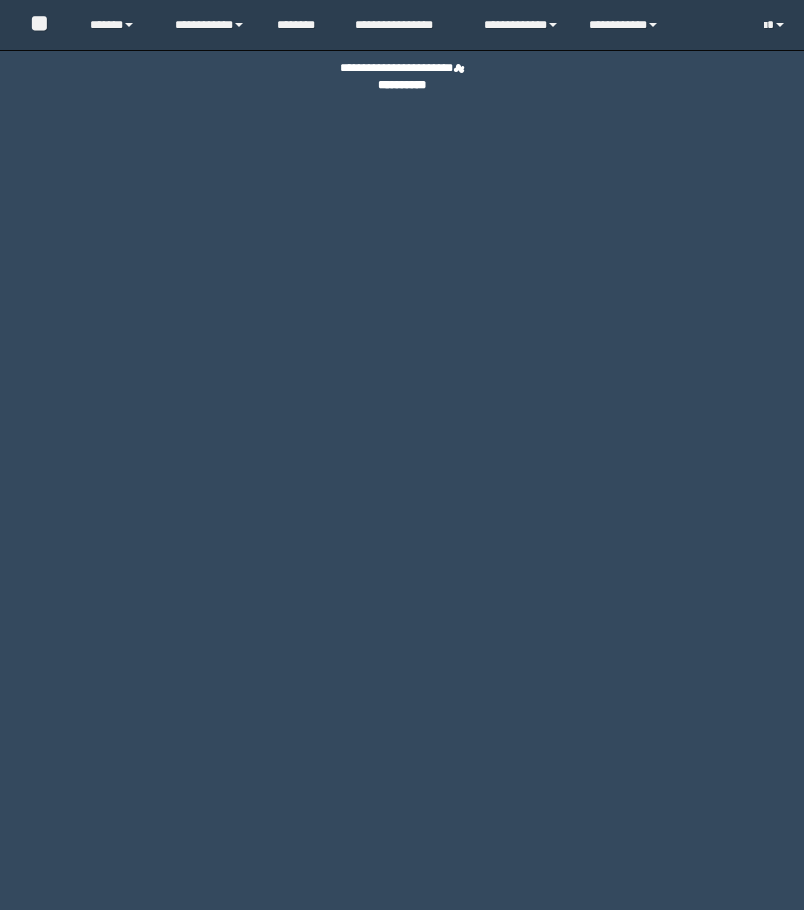 scroll, scrollTop: 0, scrollLeft: 0, axis: both 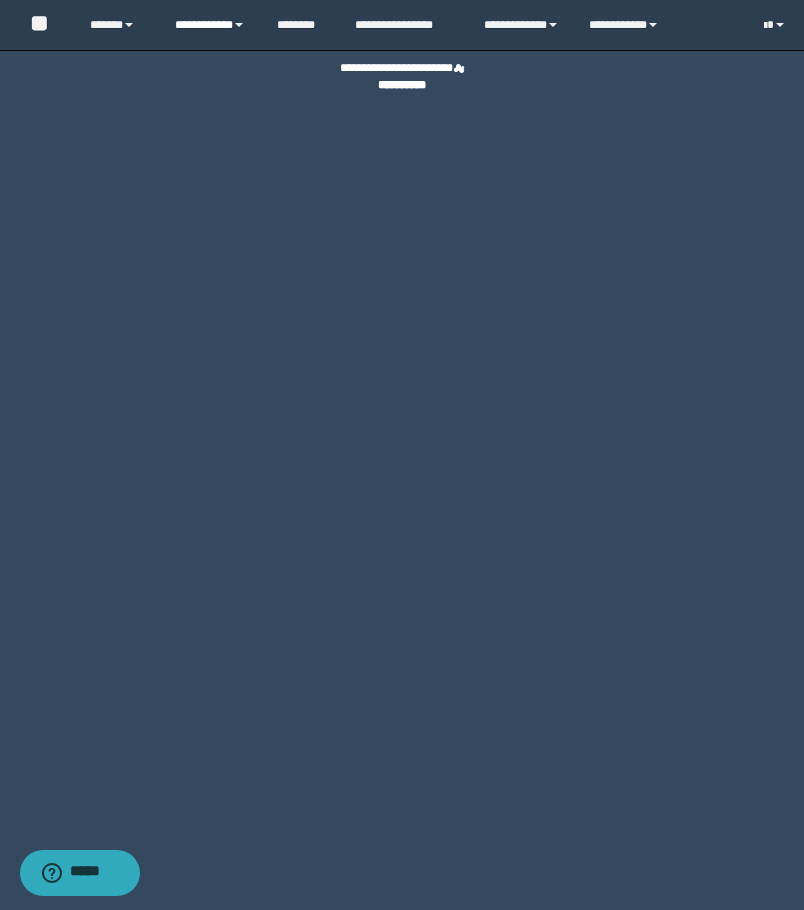 click on "**********" at bounding box center (210, 25) 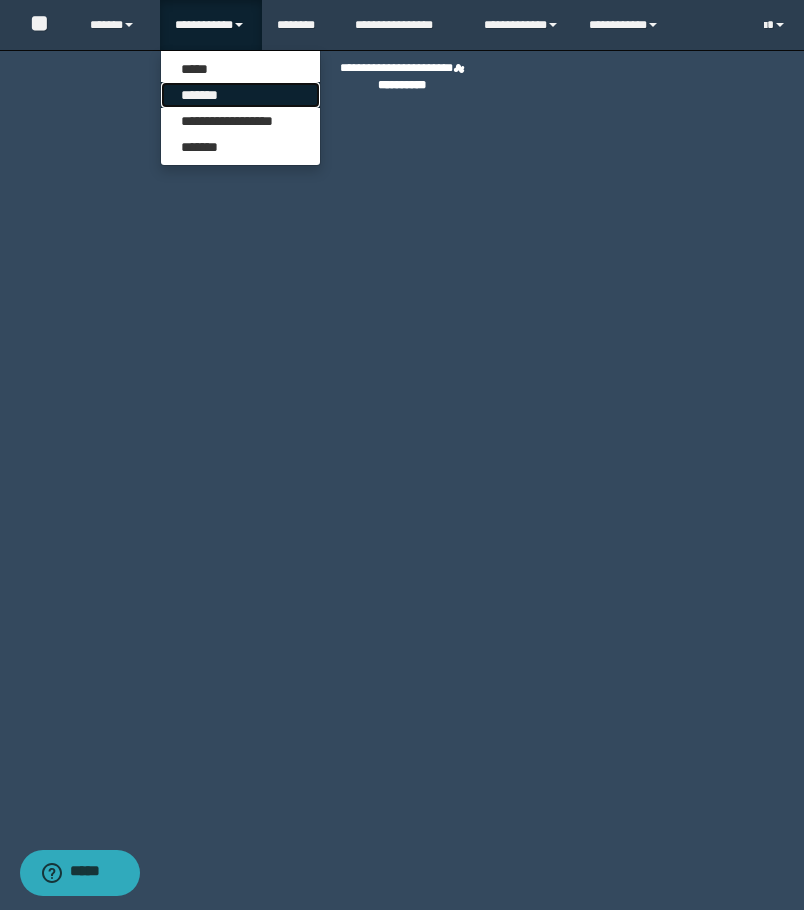 click on "*******" at bounding box center [240, 95] 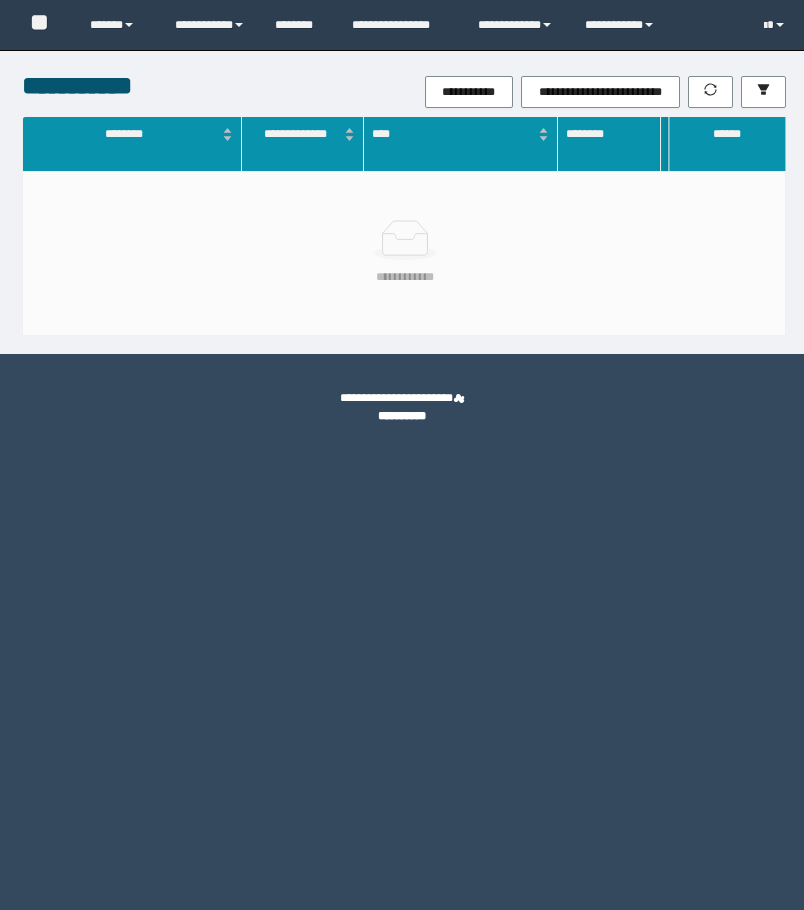 scroll, scrollTop: 0, scrollLeft: 0, axis: both 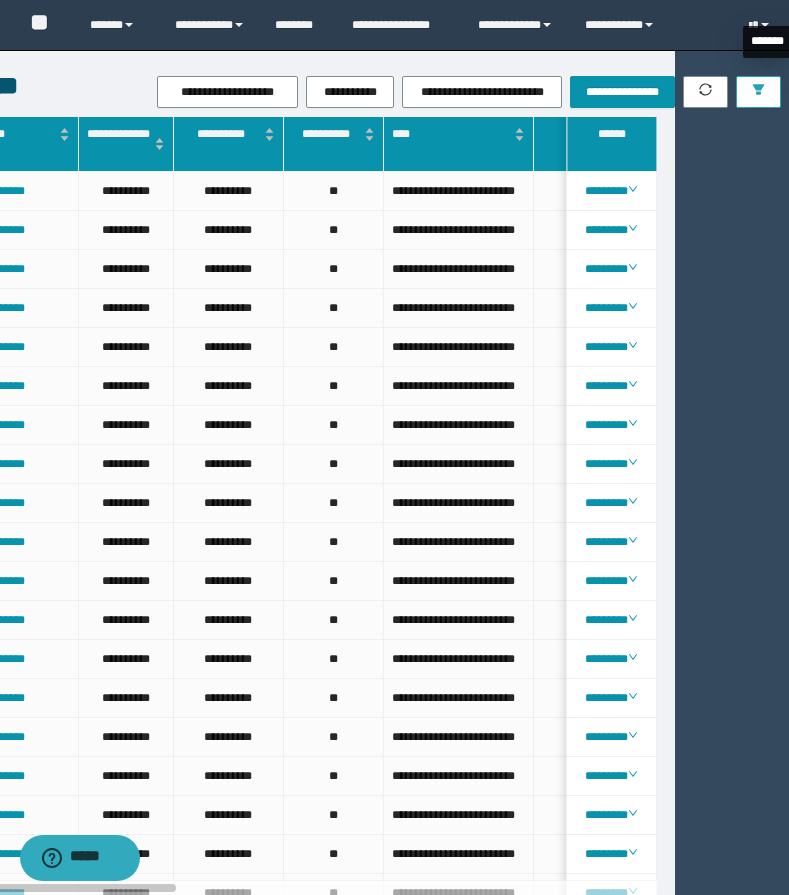 click 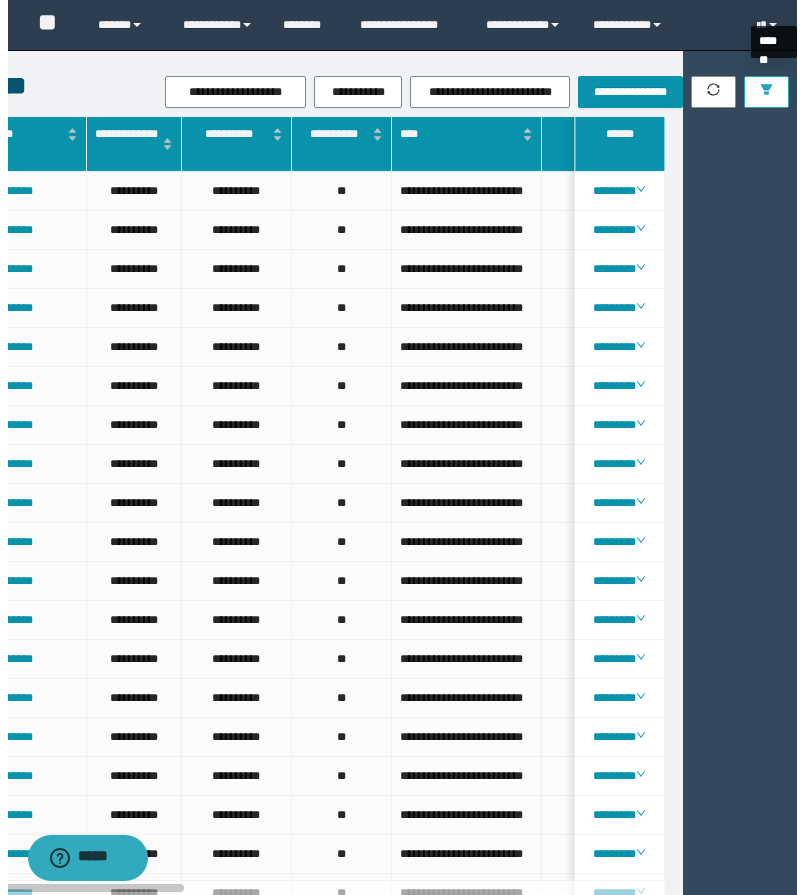 scroll, scrollTop: 0, scrollLeft: 99, axis: horizontal 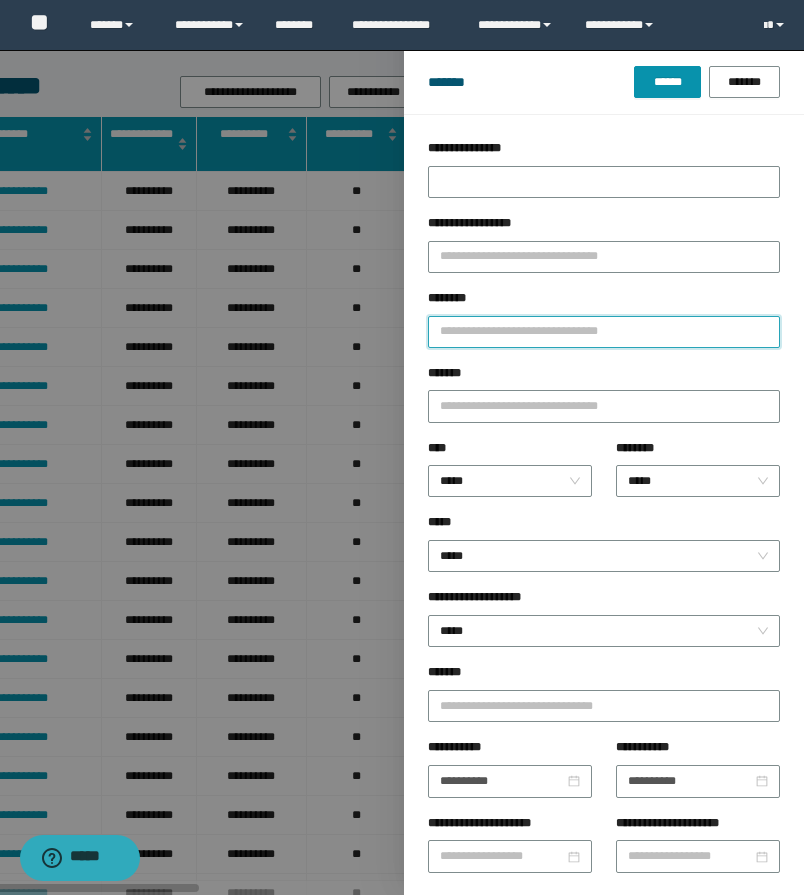 click on "********" at bounding box center [604, 332] 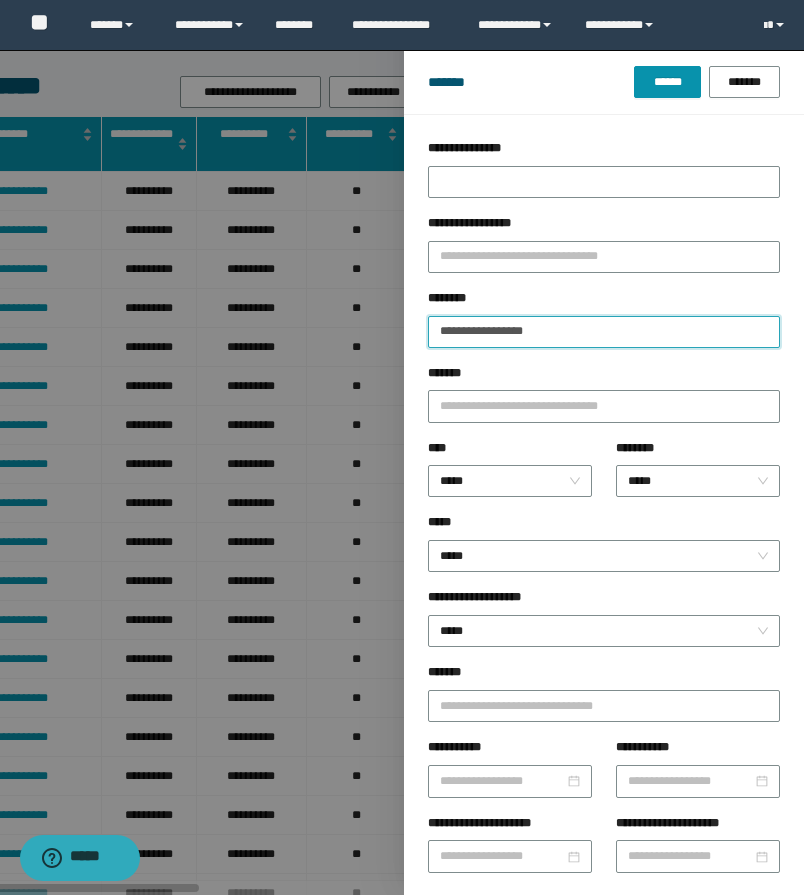 type on "**********" 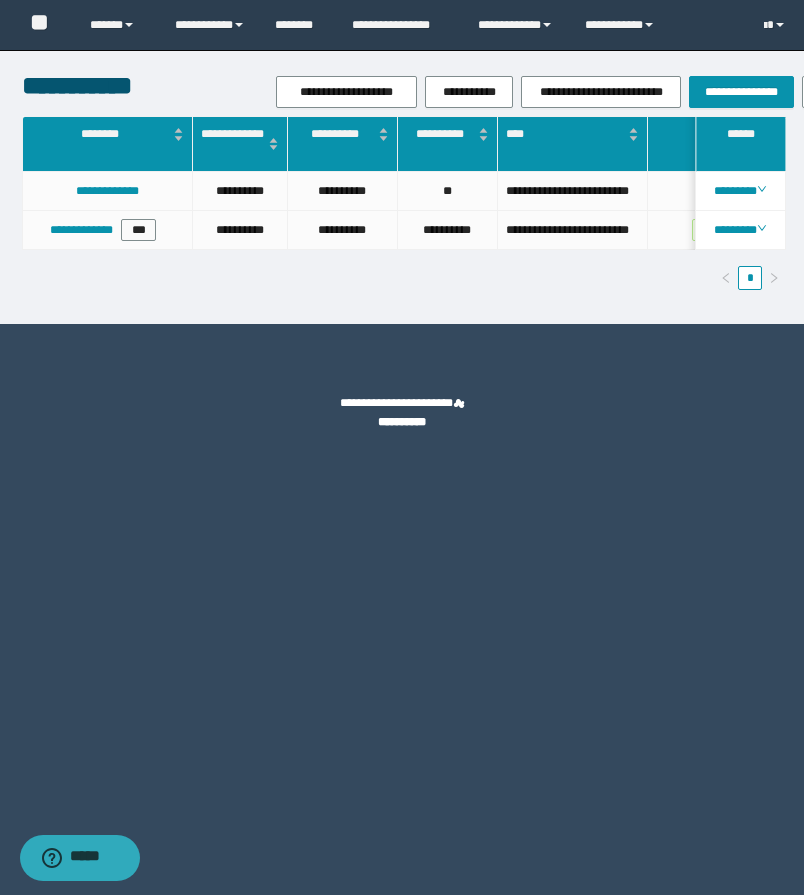 scroll, scrollTop: 0, scrollLeft: 104, axis: horizontal 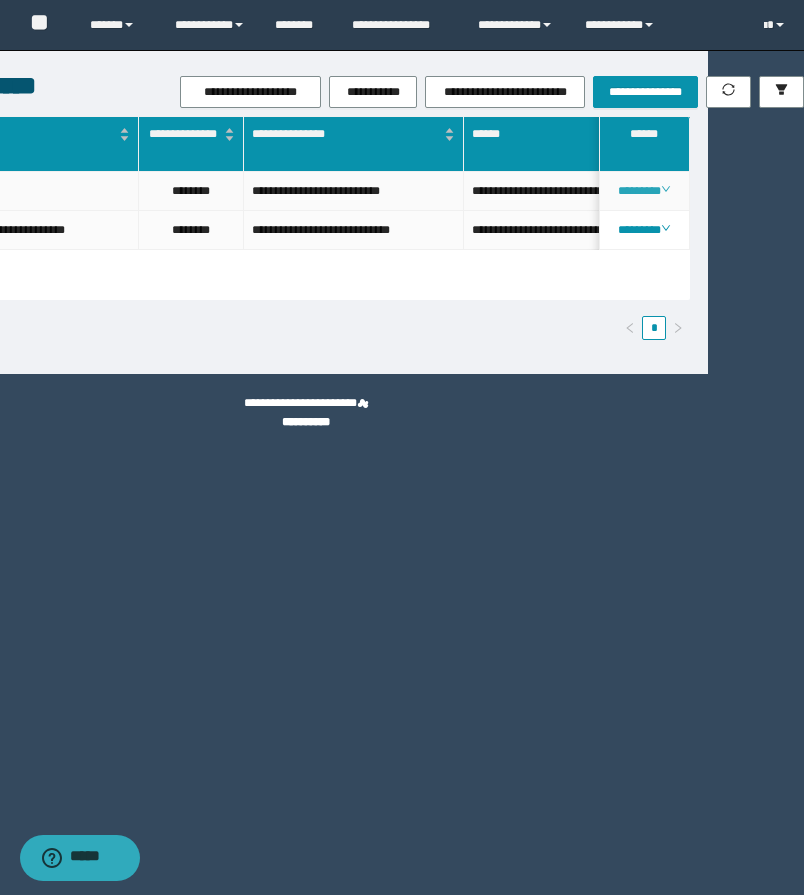 click on "********" at bounding box center (644, 191) 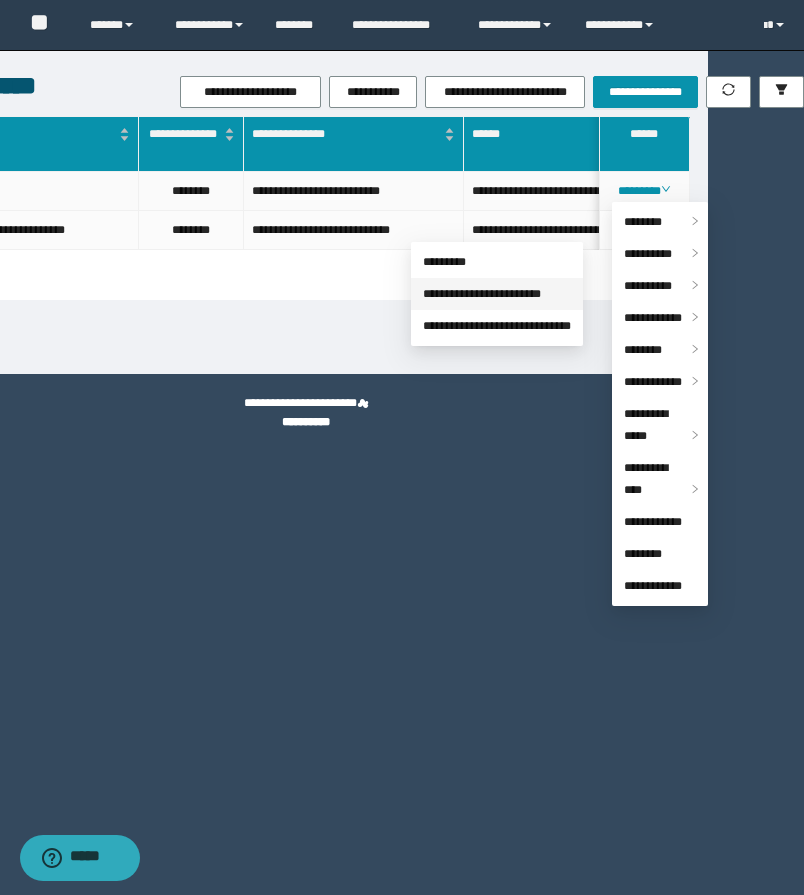 click on "**********" at bounding box center [482, 294] 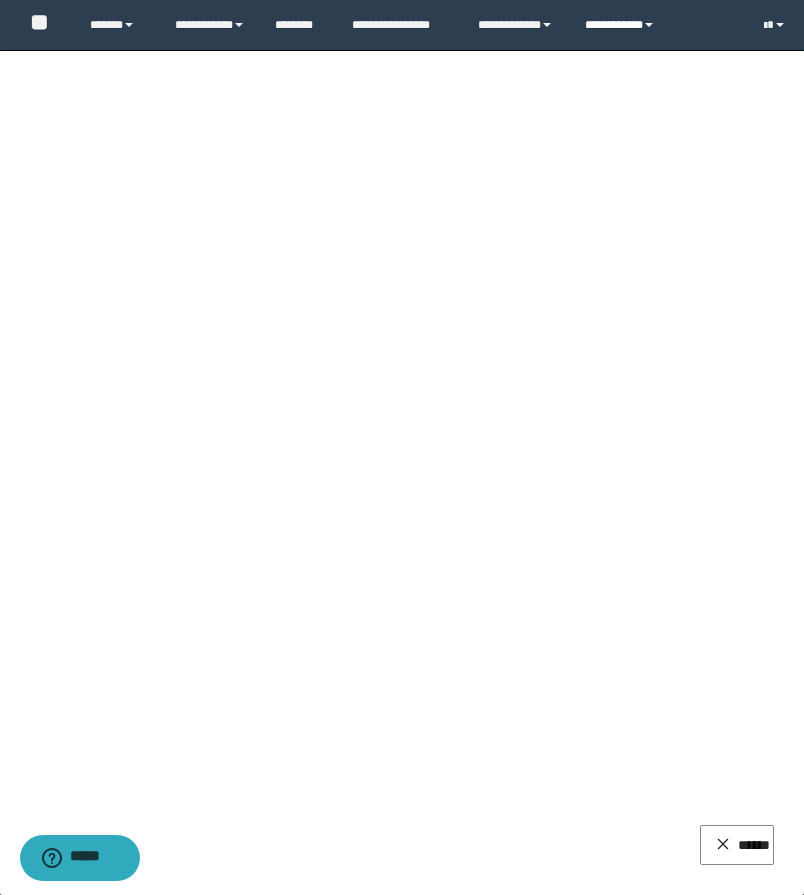 click on "**********" at bounding box center [622, 25] 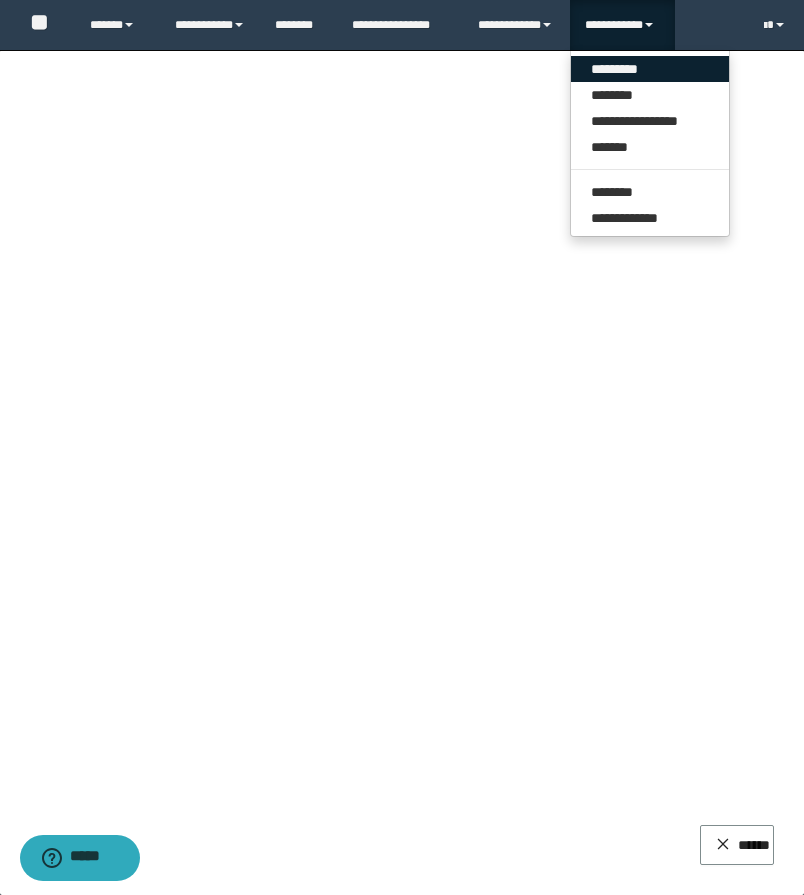 click on "*********" at bounding box center (650, 69) 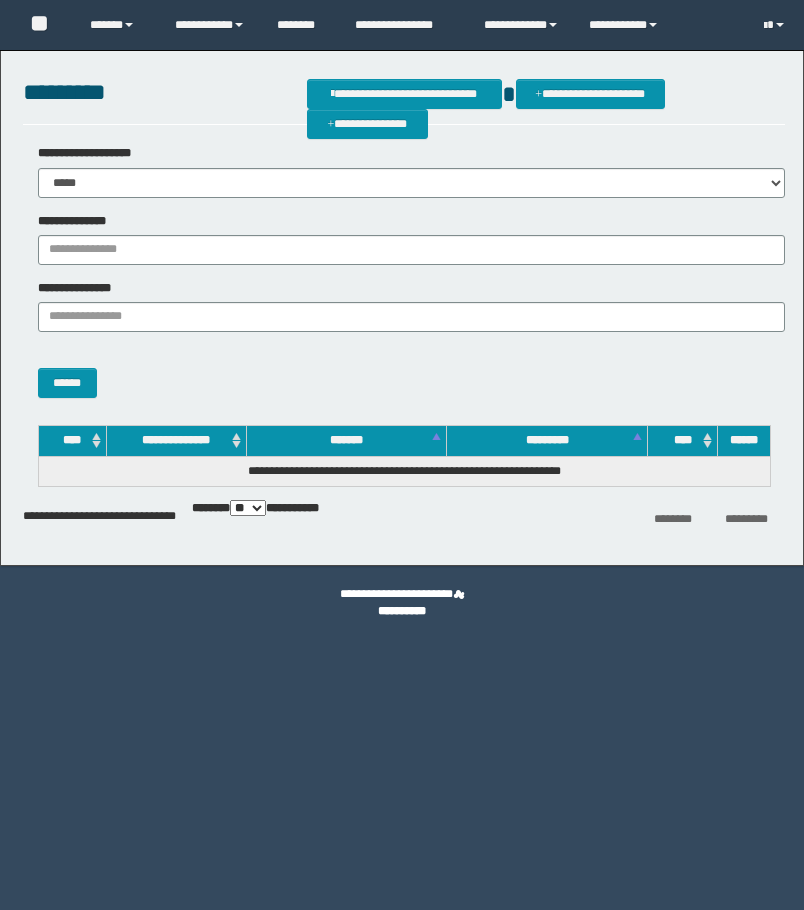 scroll, scrollTop: 0, scrollLeft: 0, axis: both 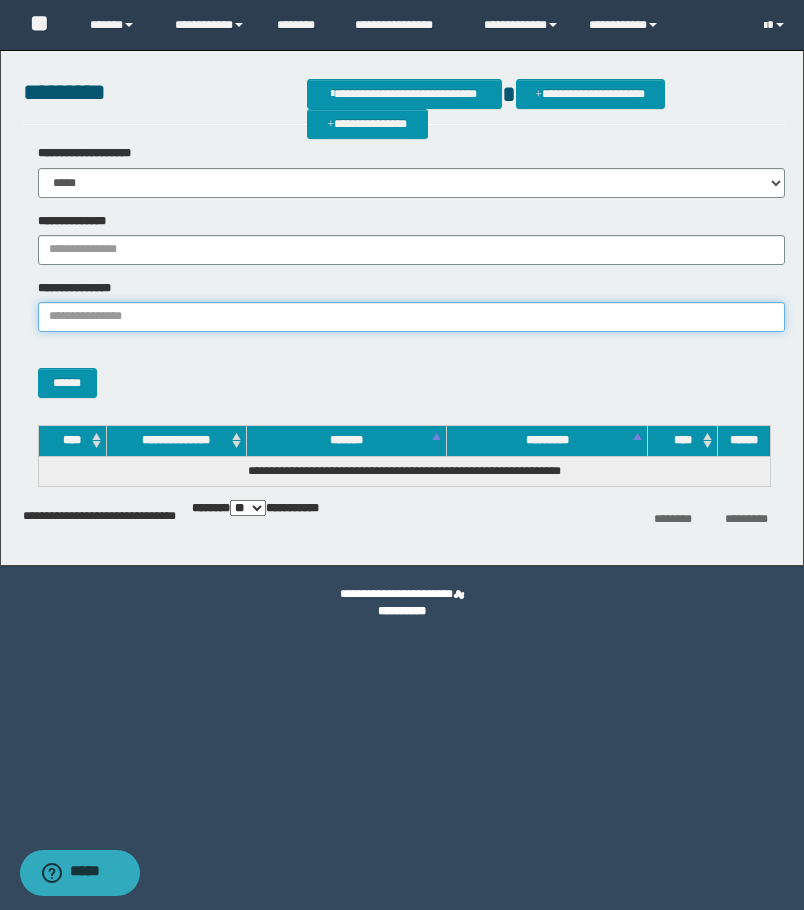 click on "**********" at bounding box center [411, 317] 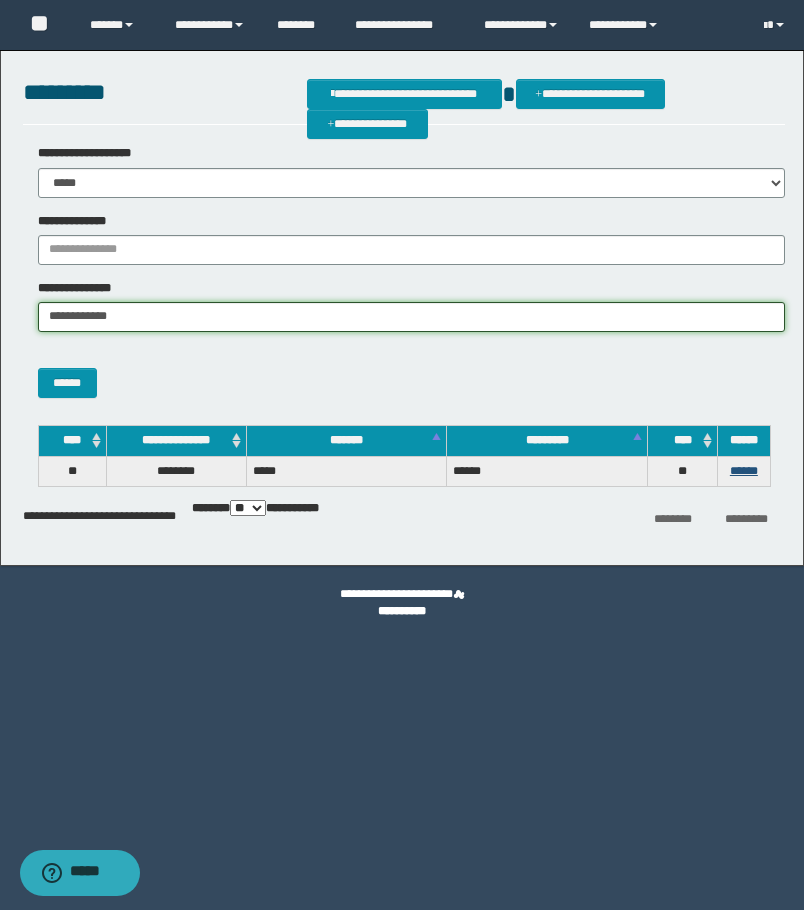 type on "**********" 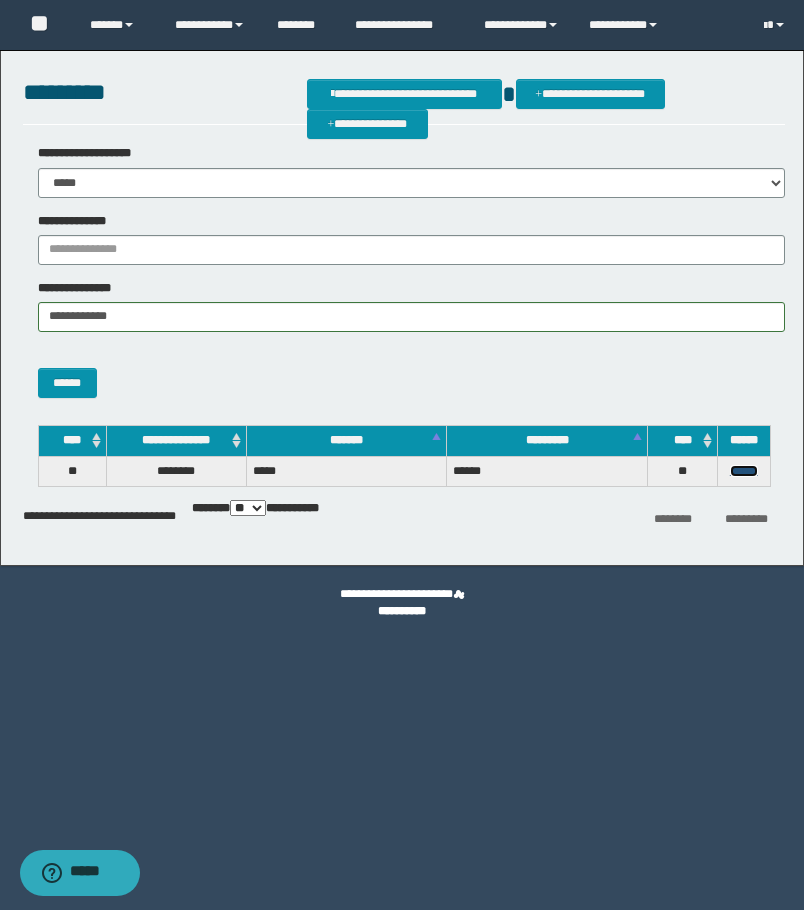 click on "******" at bounding box center (744, 471) 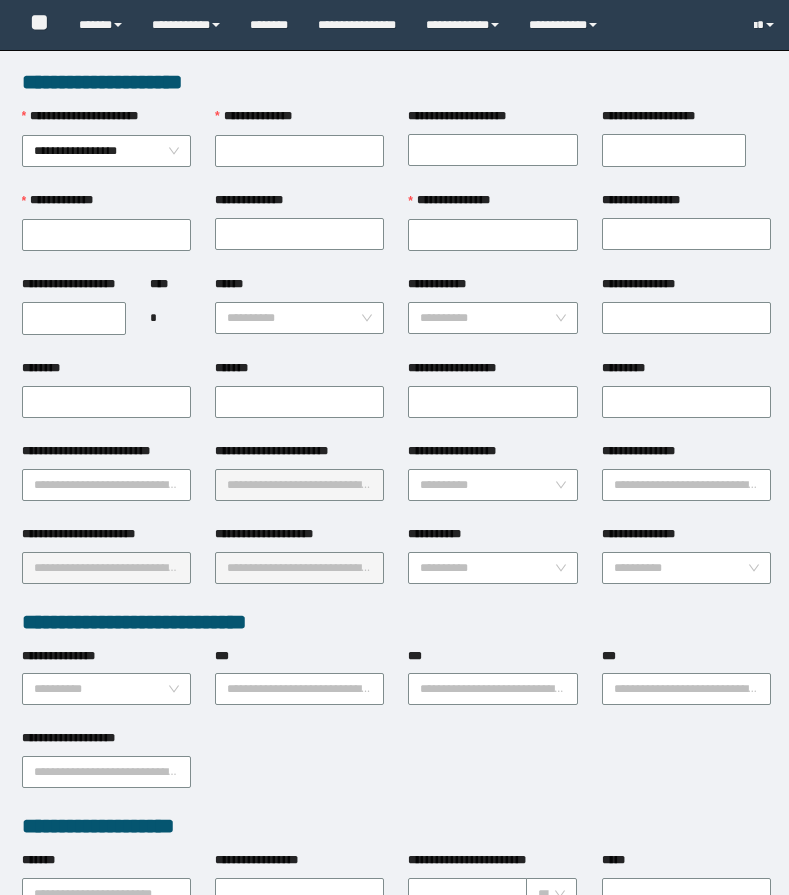 scroll, scrollTop: 0, scrollLeft: 0, axis: both 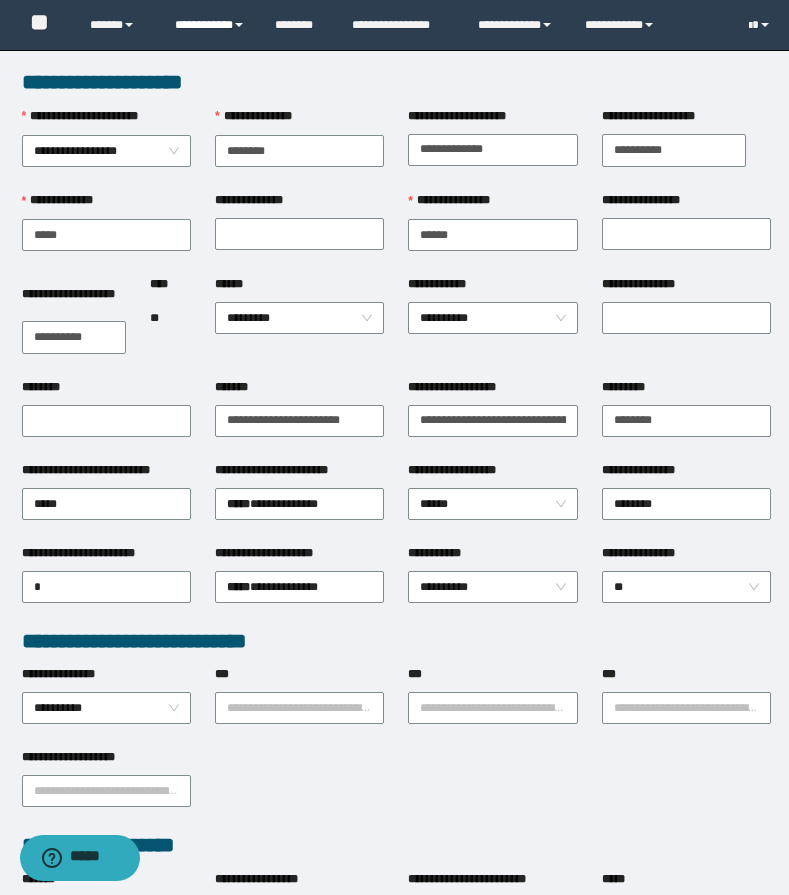 click on "**********" at bounding box center [210, 25] 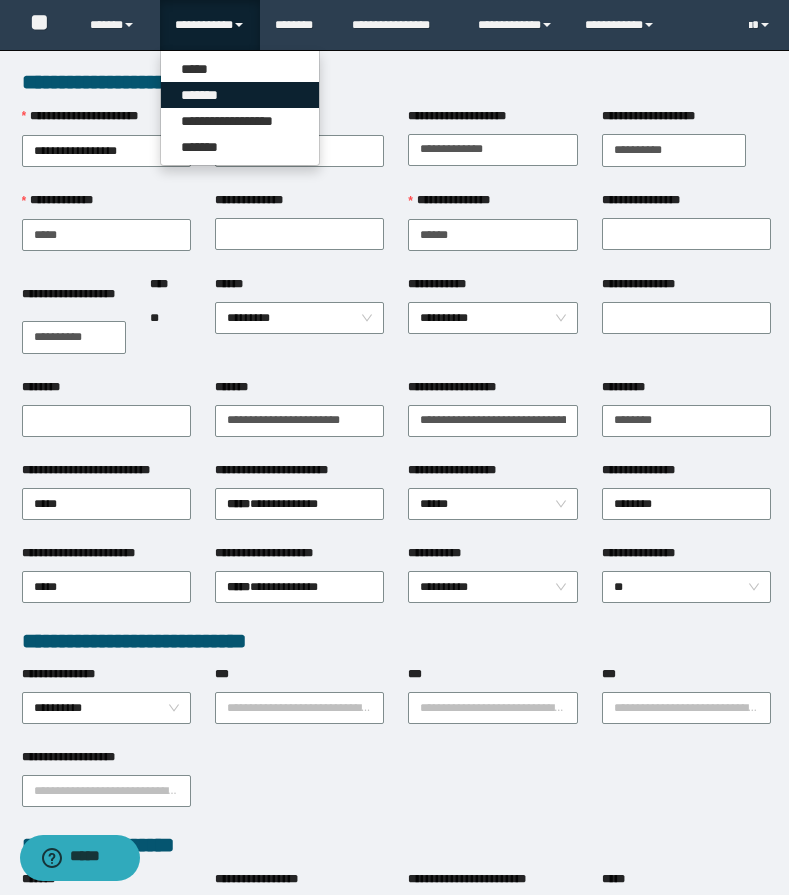 click on "*******" at bounding box center [240, 95] 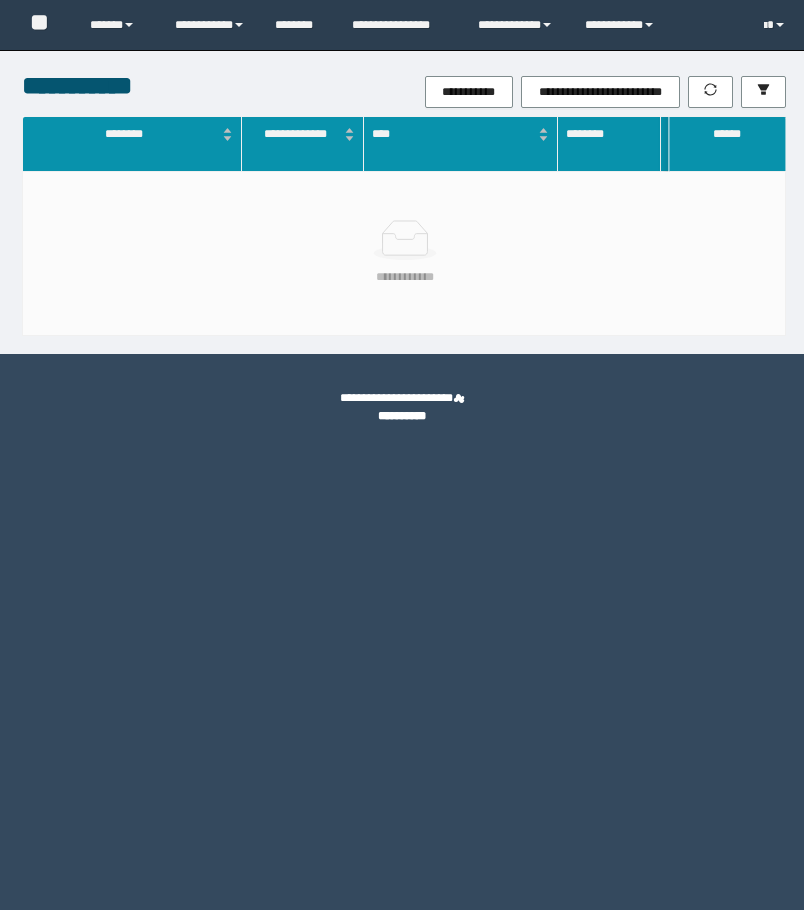 scroll, scrollTop: 0, scrollLeft: 0, axis: both 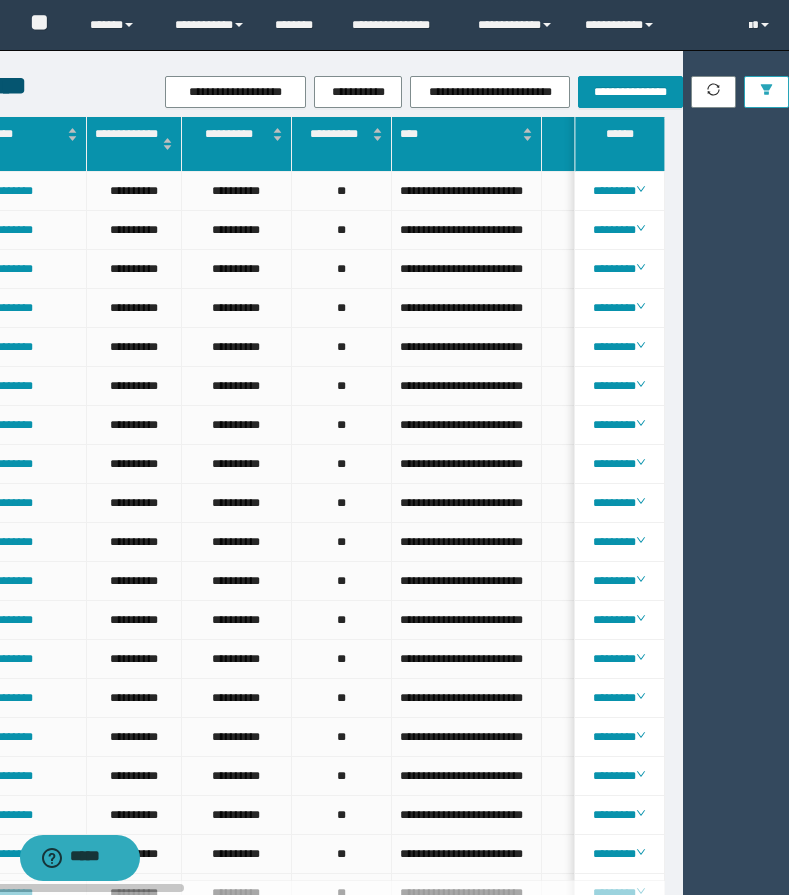 click 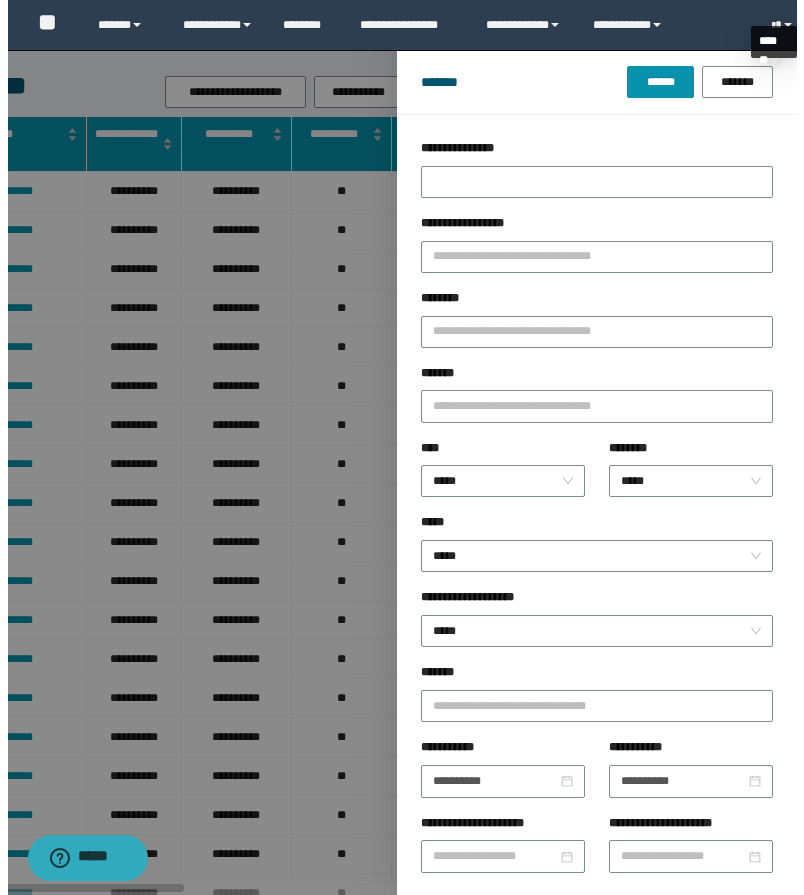 scroll, scrollTop: 0, scrollLeft: 99, axis: horizontal 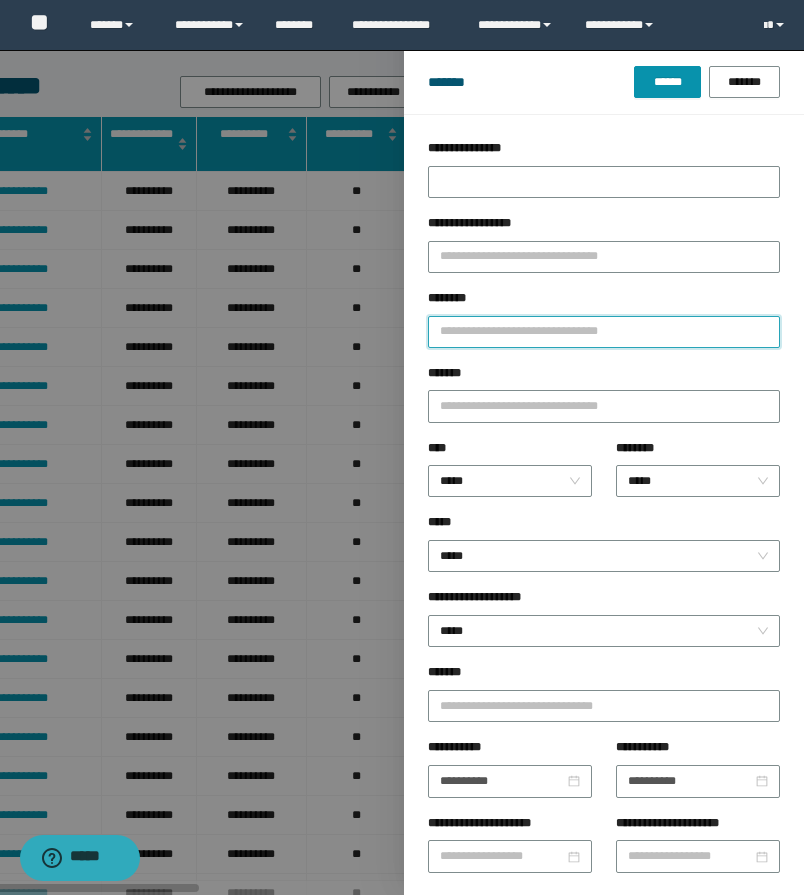 click on "********" at bounding box center (604, 332) 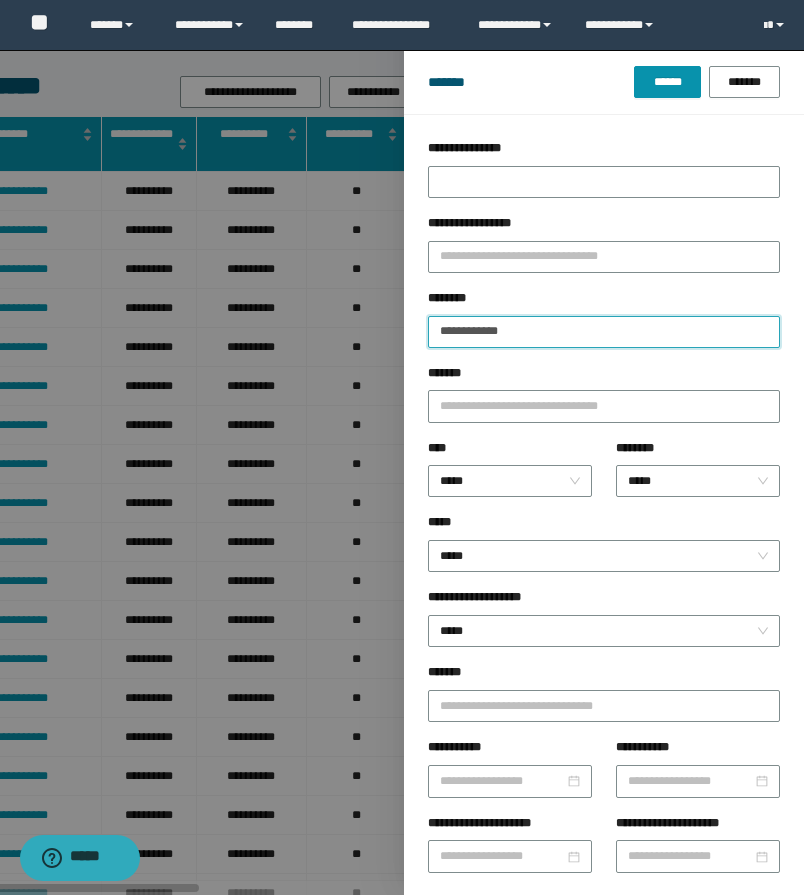 type on "**********" 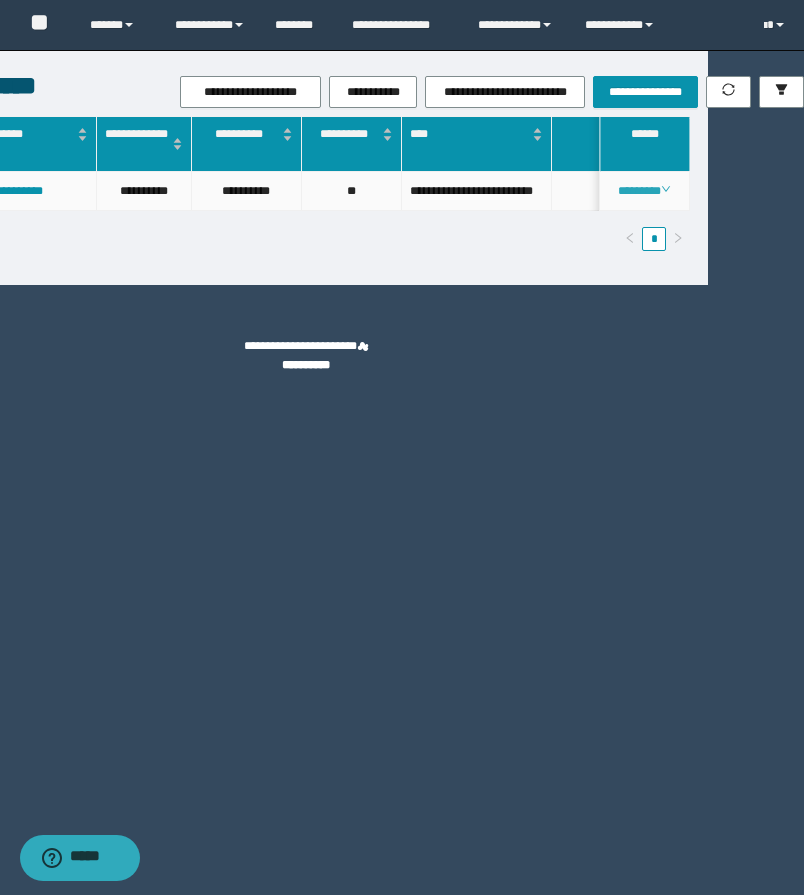 click on "********" at bounding box center [644, 191] 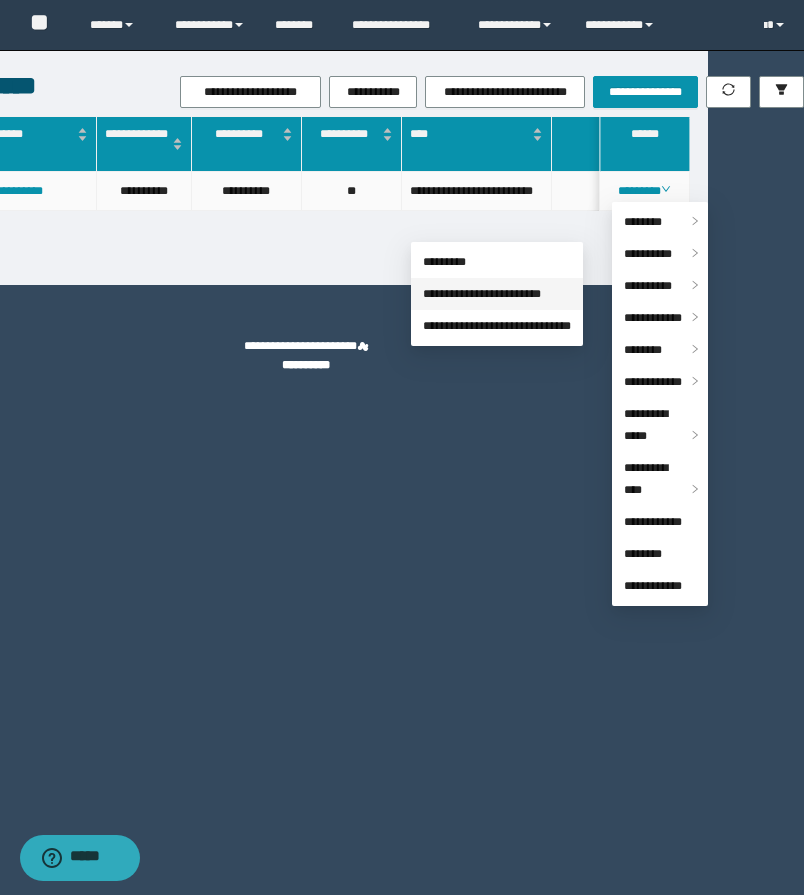 click on "**********" at bounding box center (482, 294) 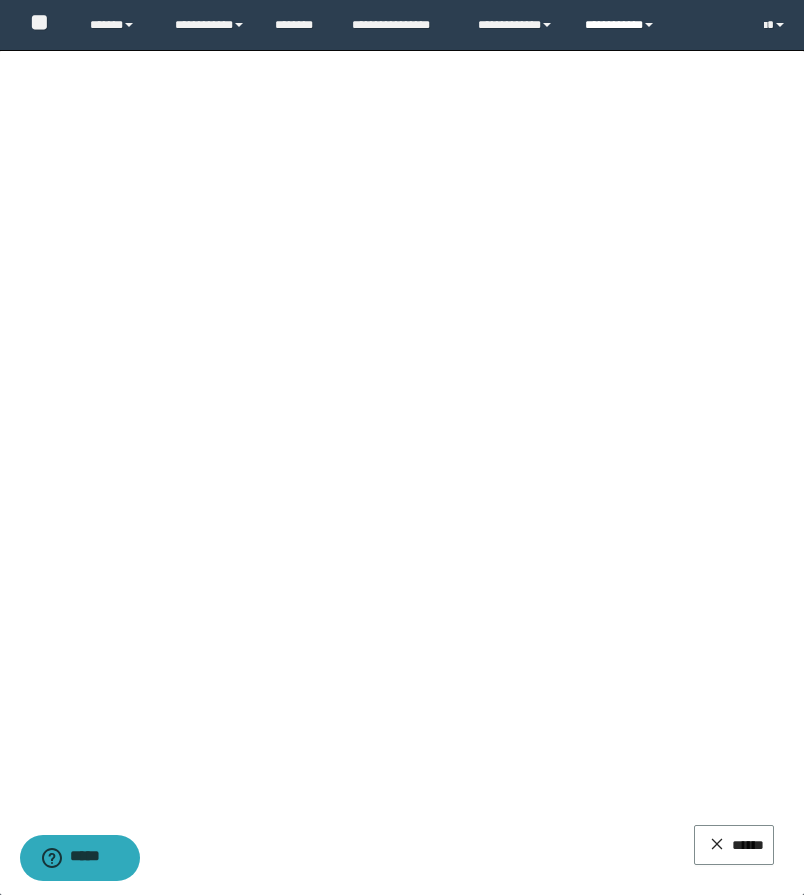 click on "**********" at bounding box center [622, 25] 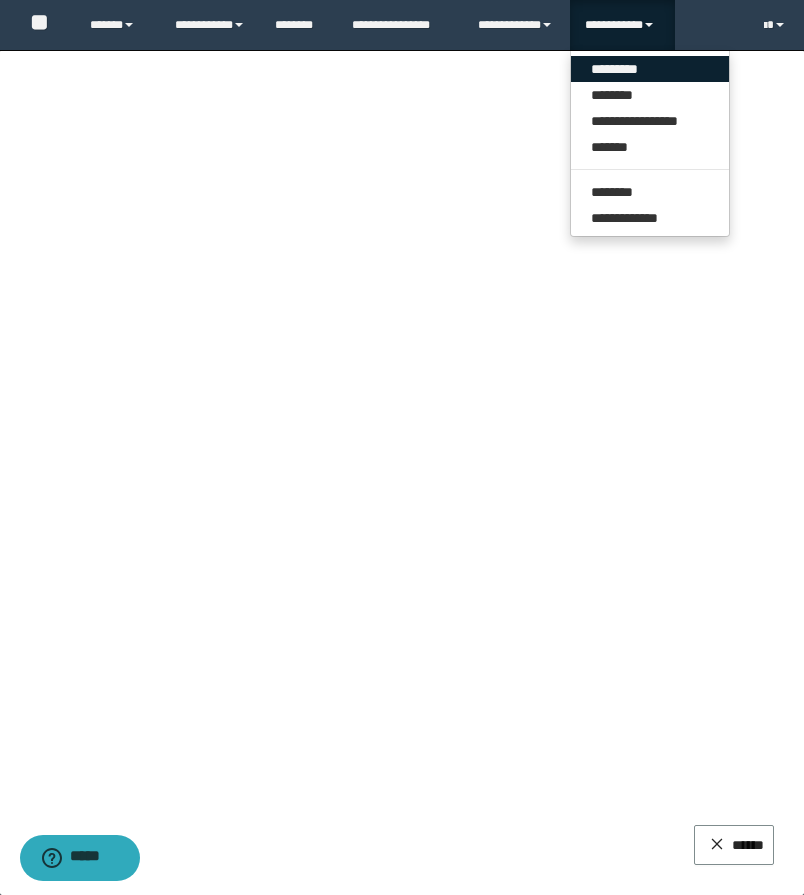 click on "*********" at bounding box center [650, 69] 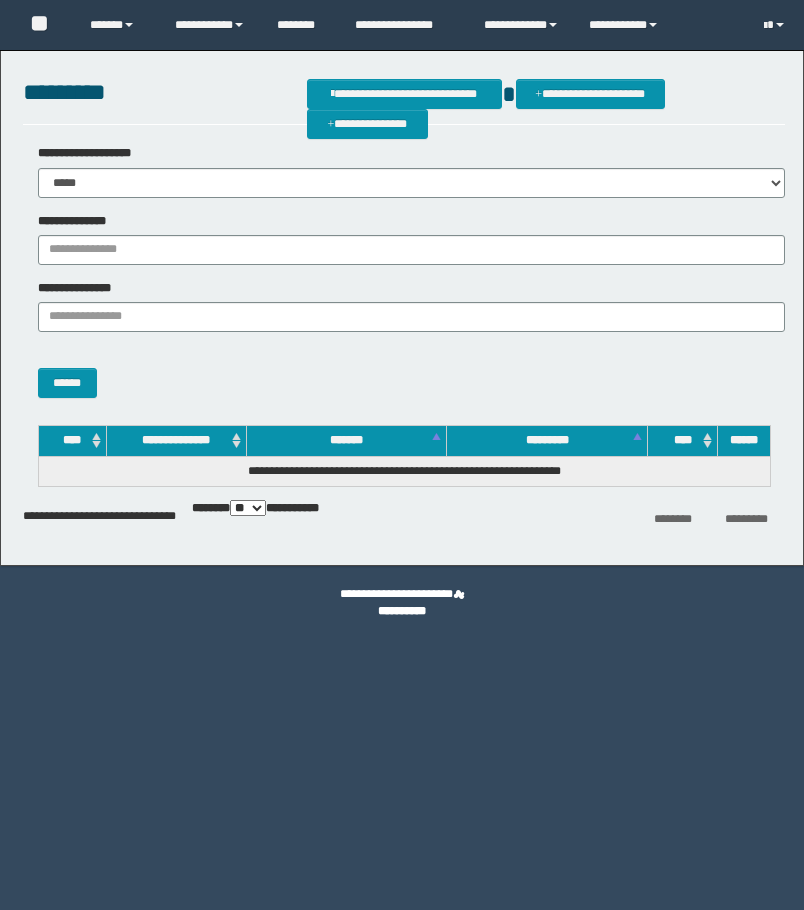 scroll, scrollTop: 0, scrollLeft: 0, axis: both 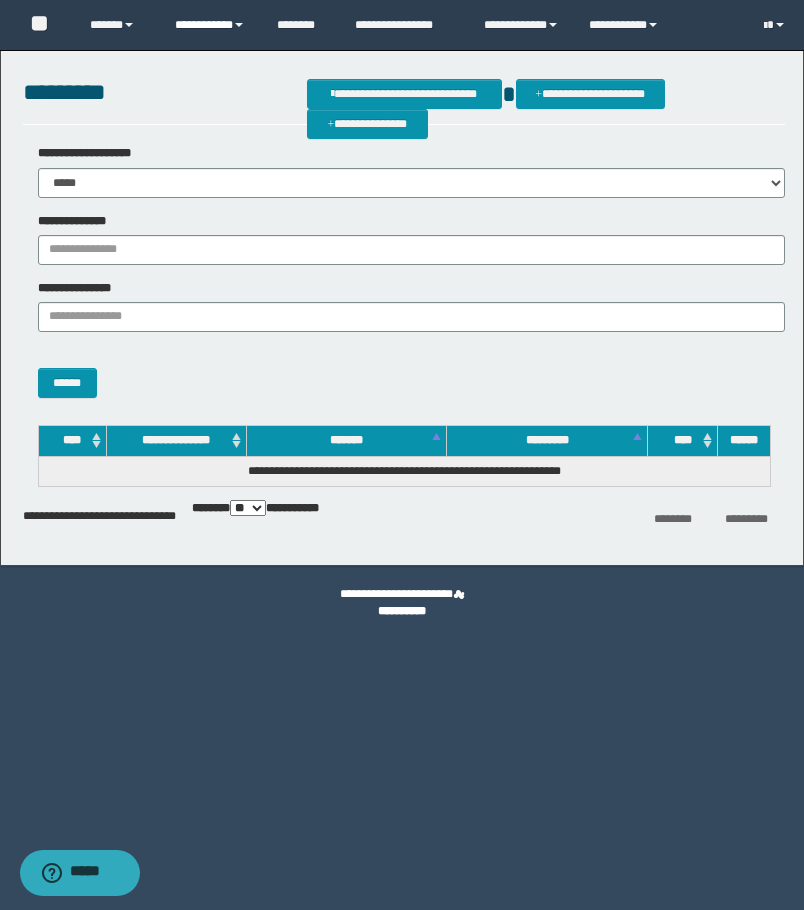 click on "**********" at bounding box center (210, 25) 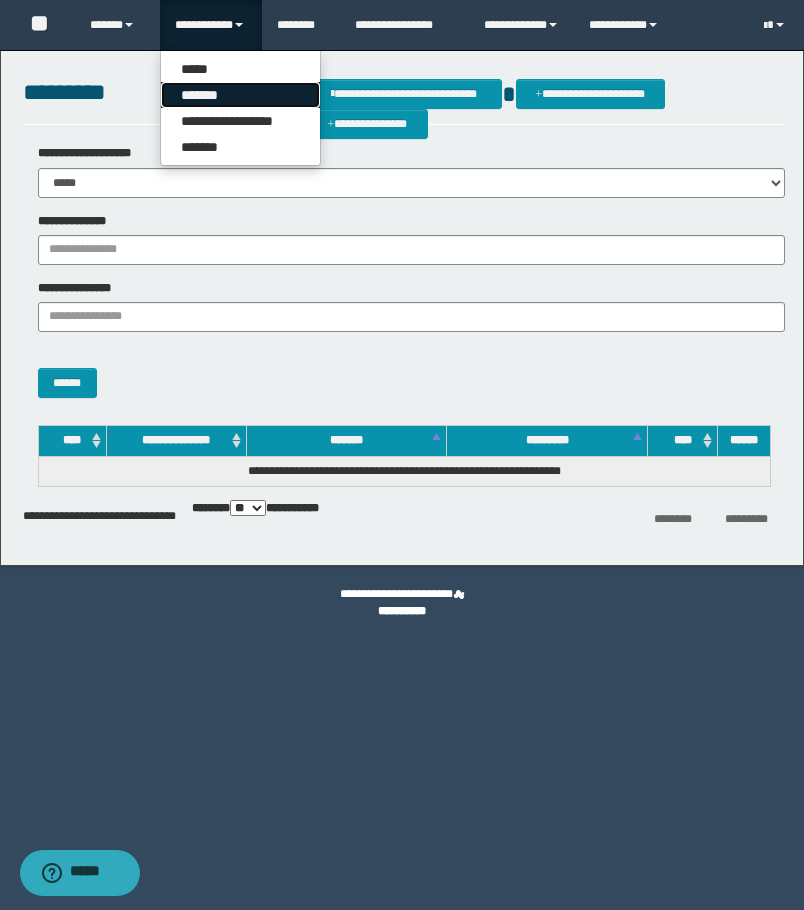 click on "*******" at bounding box center (240, 95) 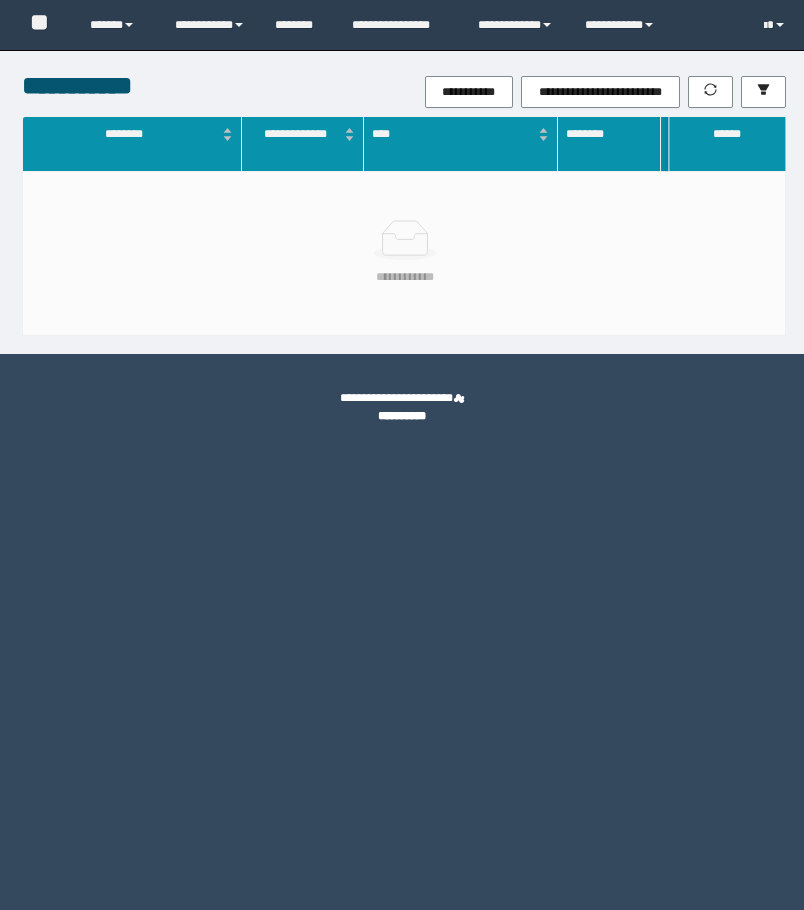 scroll, scrollTop: 0, scrollLeft: 0, axis: both 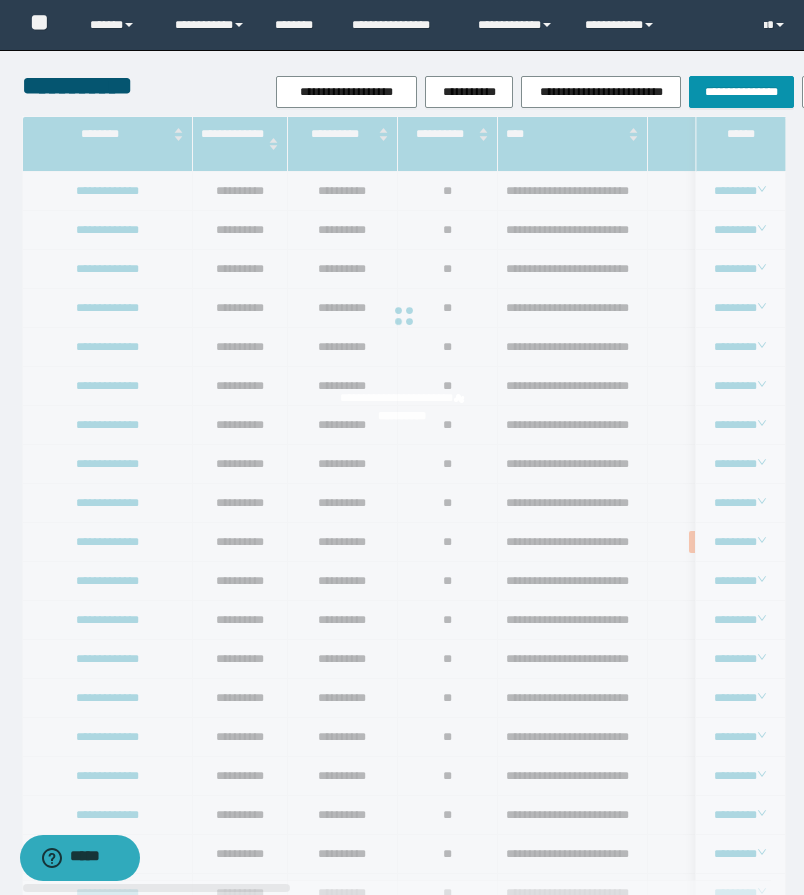 click on "**********" at bounding box center [404, 1146] 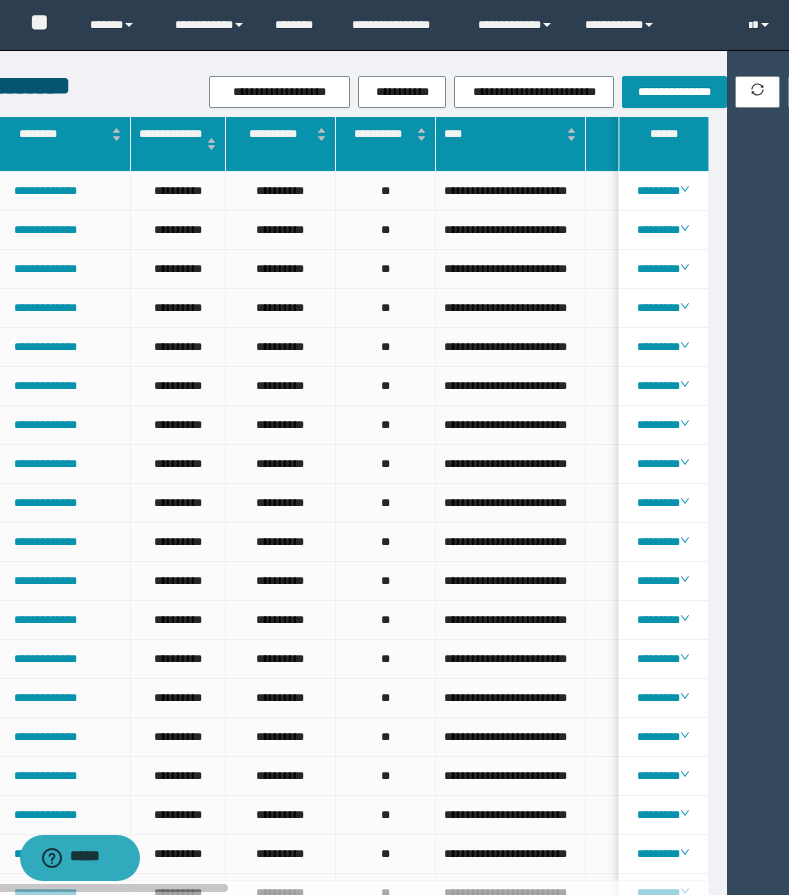scroll, scrollTop: 0, scrollLeft: 114, axis: horizontal 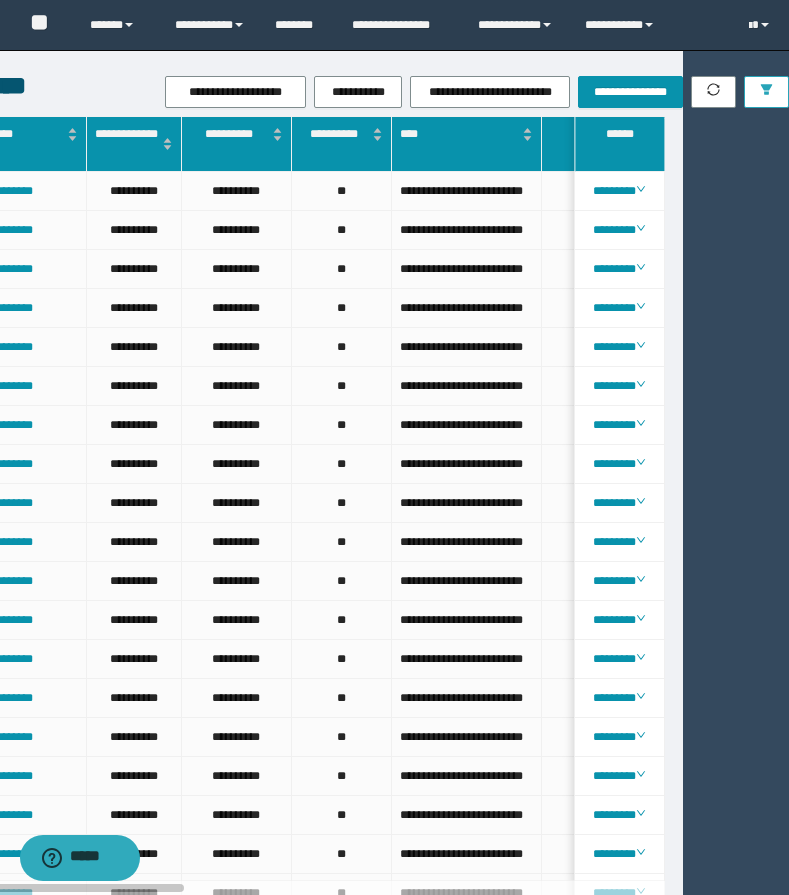 click 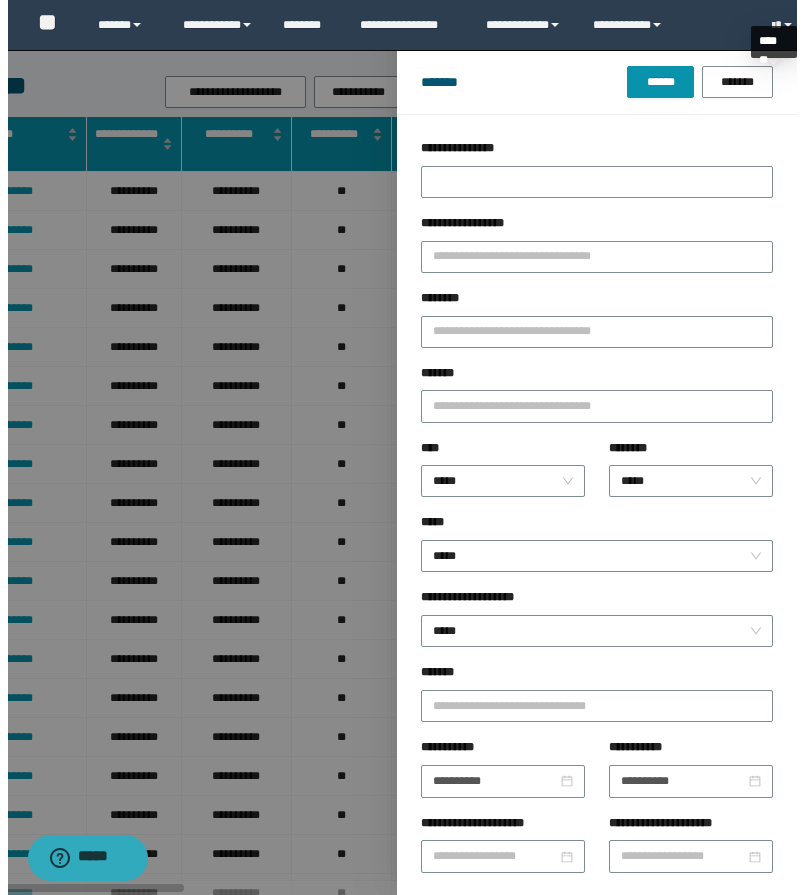 scroll, scrollTop: 0, scrollLeft: 99, axis: horizontal 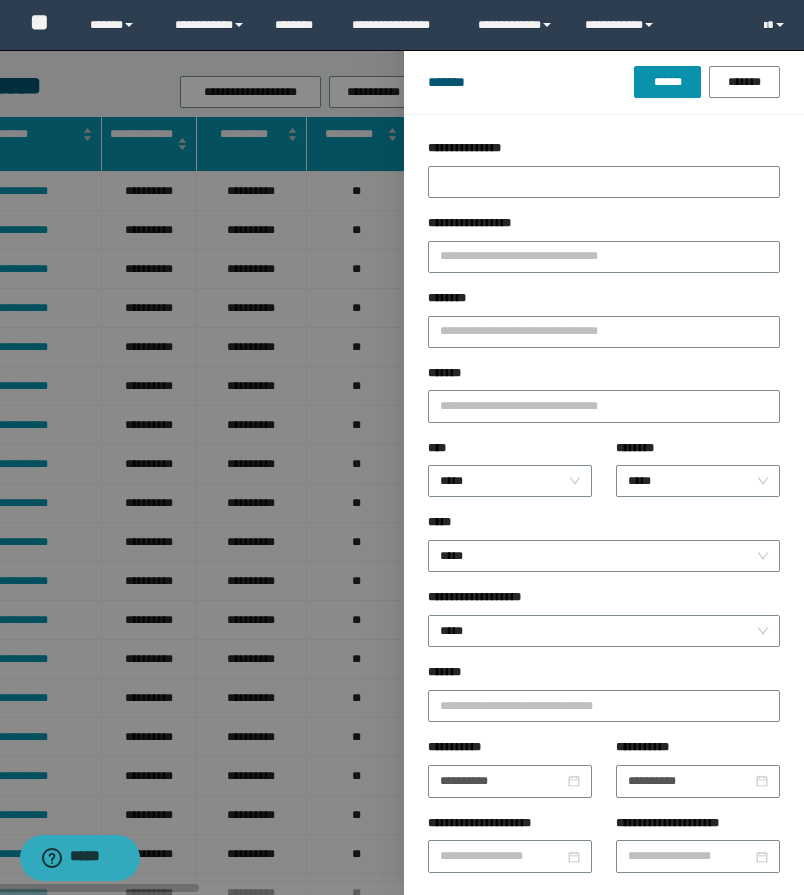 click on "********" at bounding box center (604, 326) 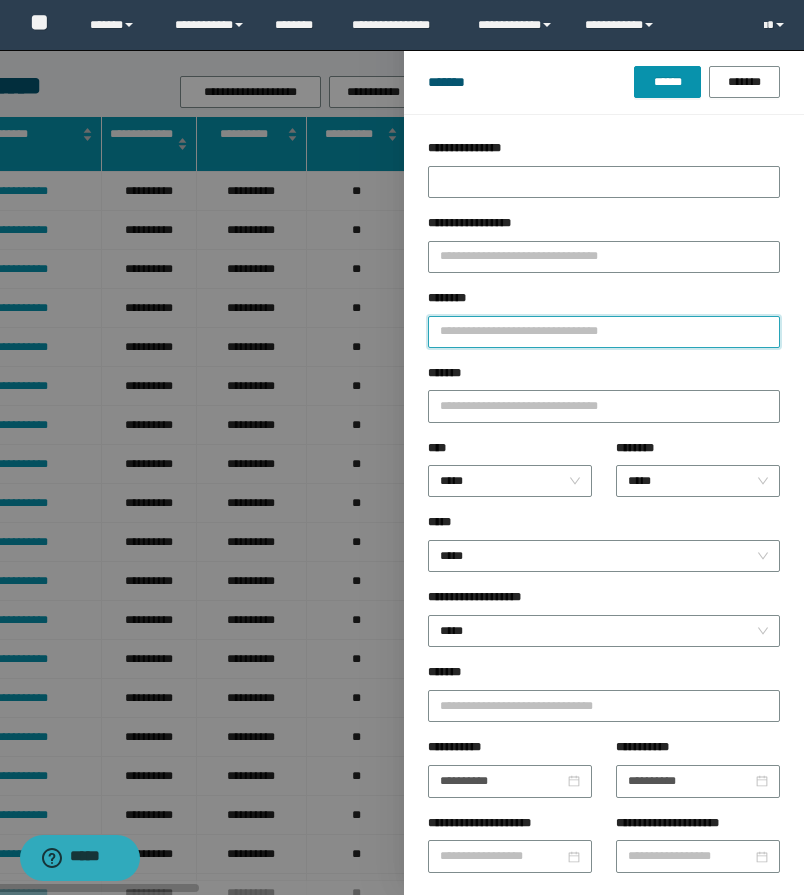 click on "********" at bounding box center (604, 332) 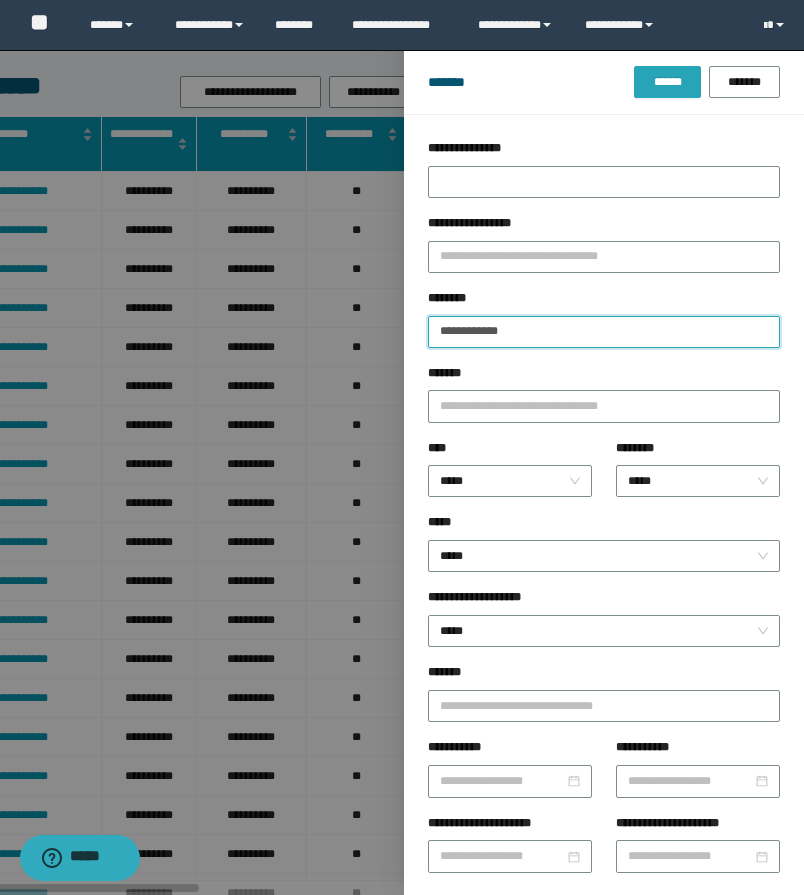 type on "**********" 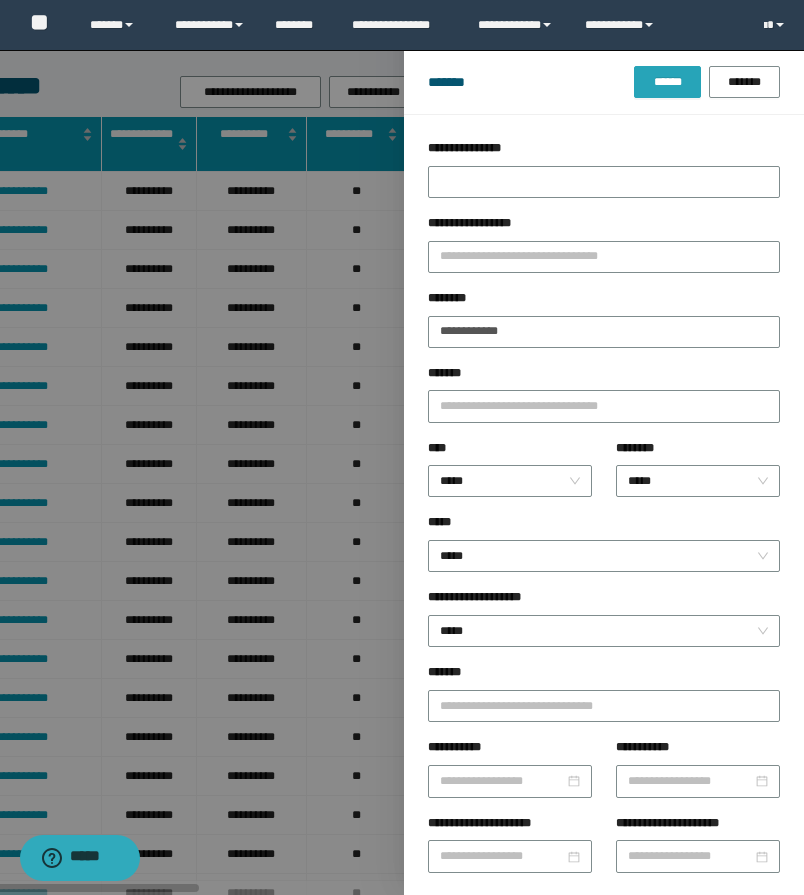 click on "******" at bounding box center [667, 82] 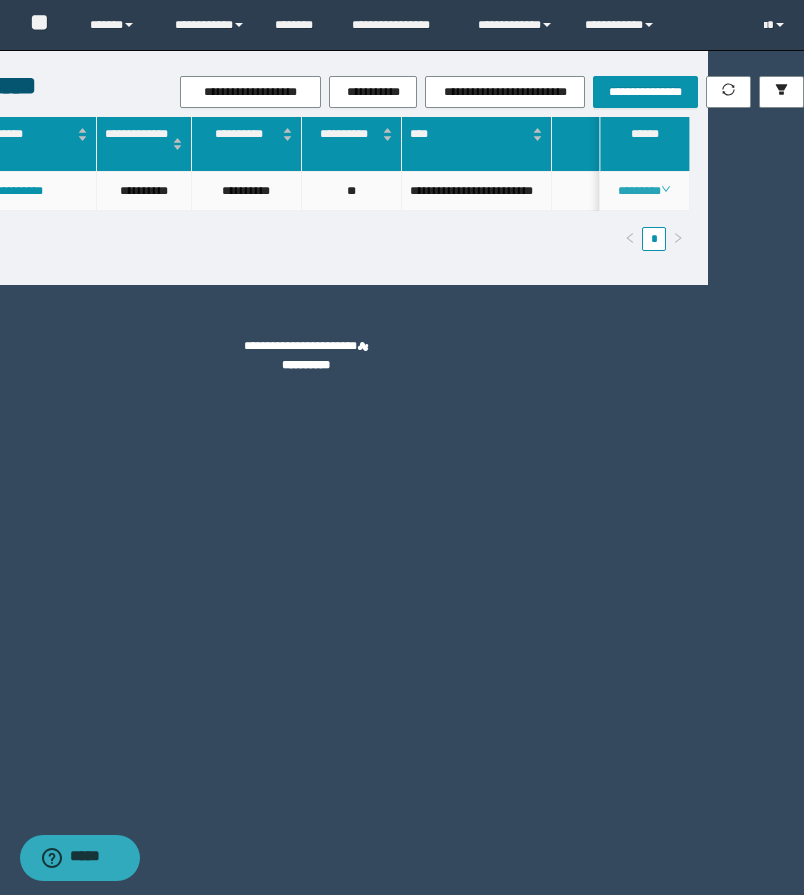 click on "********" at bounding box center [644, 191] 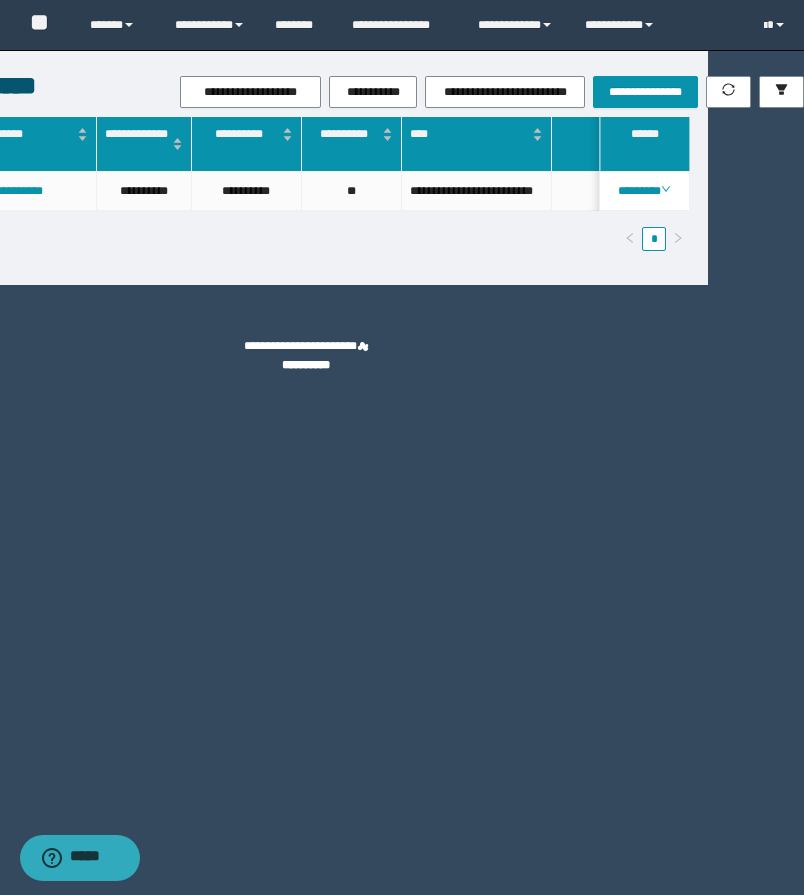 scroll, scrollTop: 0, scrollLeft: 546, axis: horizontal 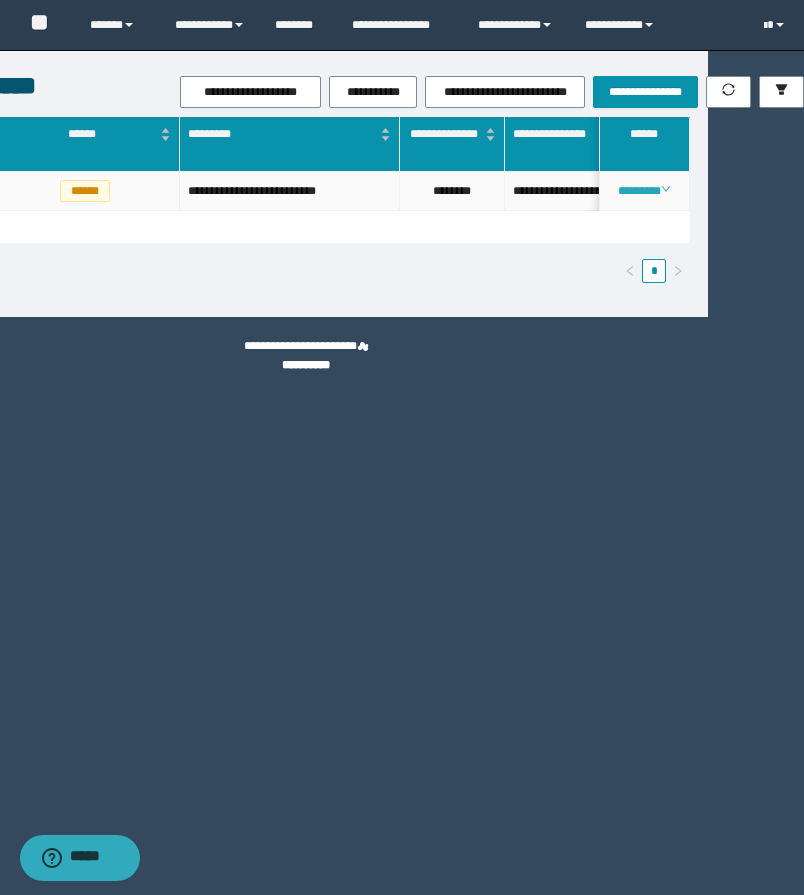 click on "********" at bounding box center (644, 191) 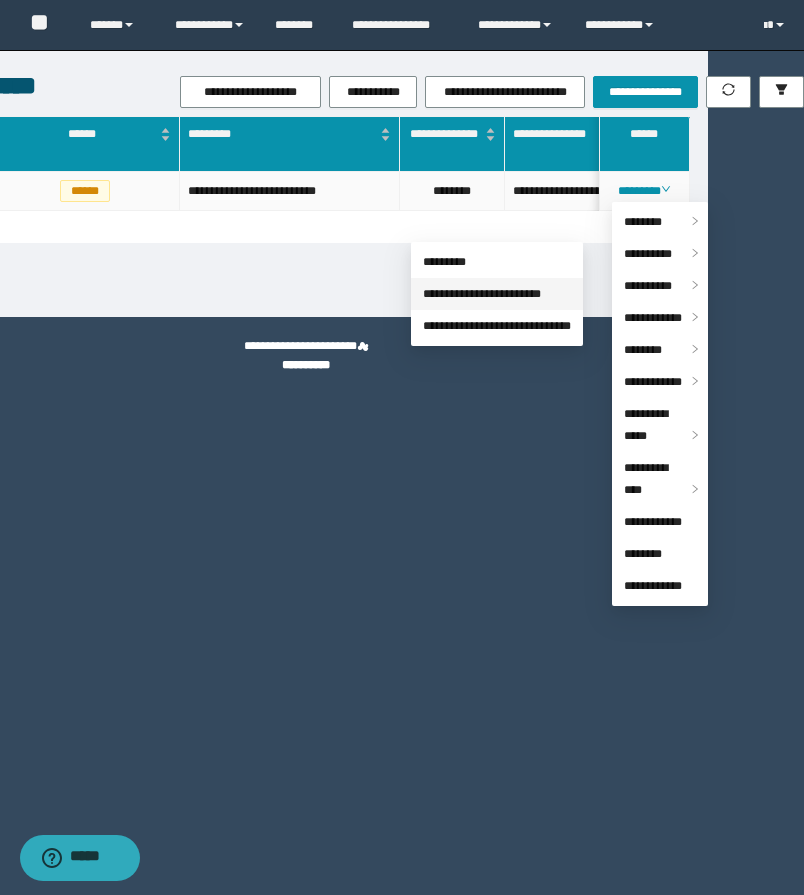 click on "**********" at bounding box center (482, 294) 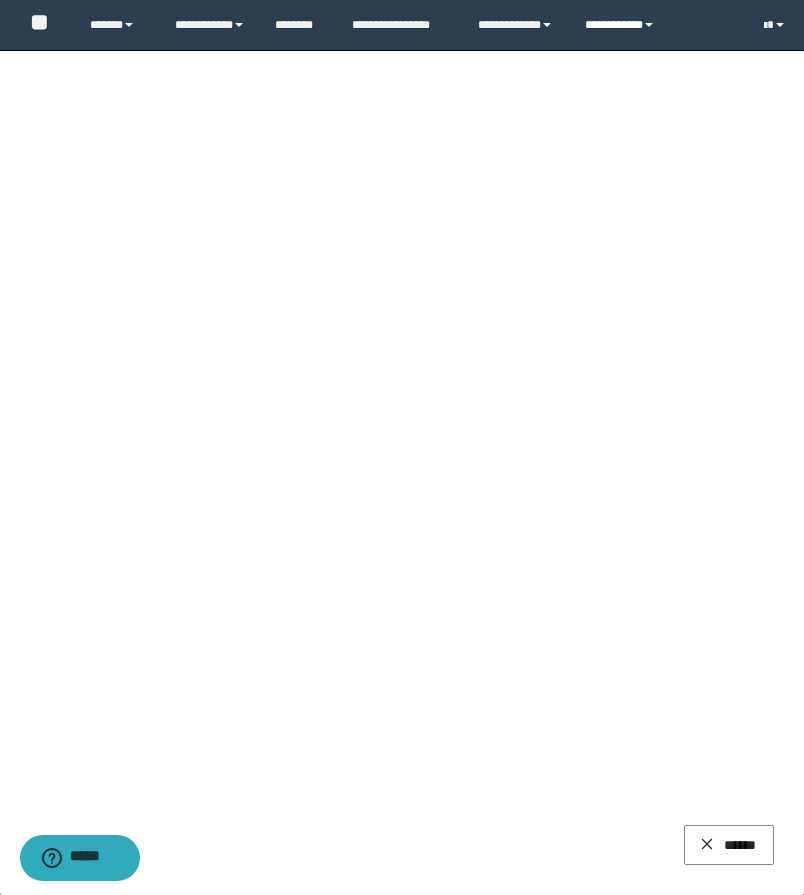 click on "**********" at bounding box center [622, 25] 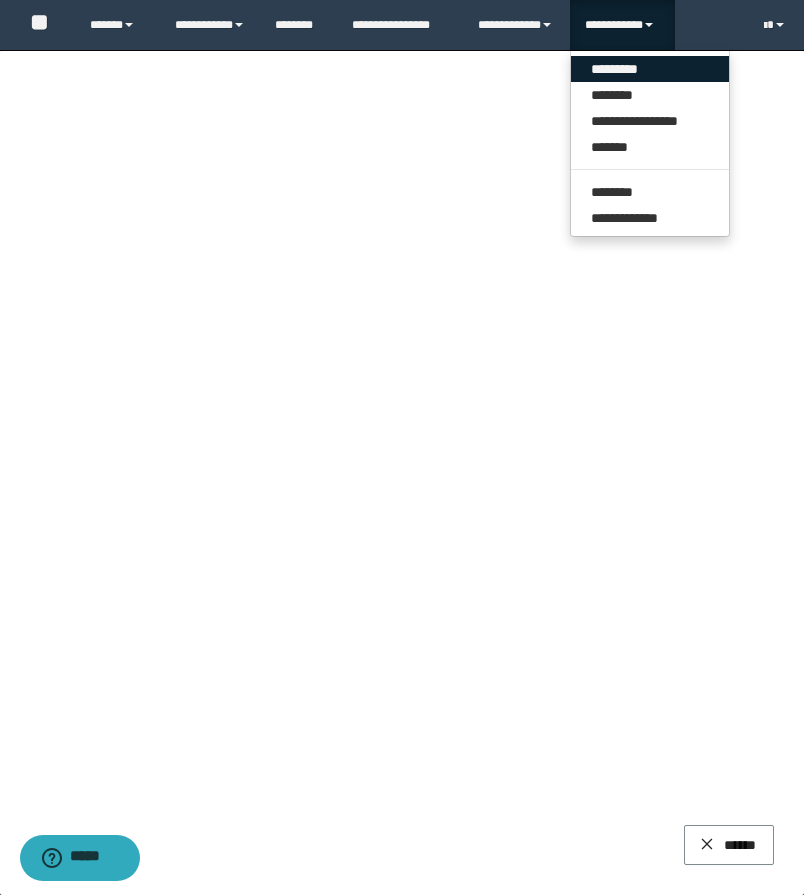 click on "*********" at bounding box center (650, 69) 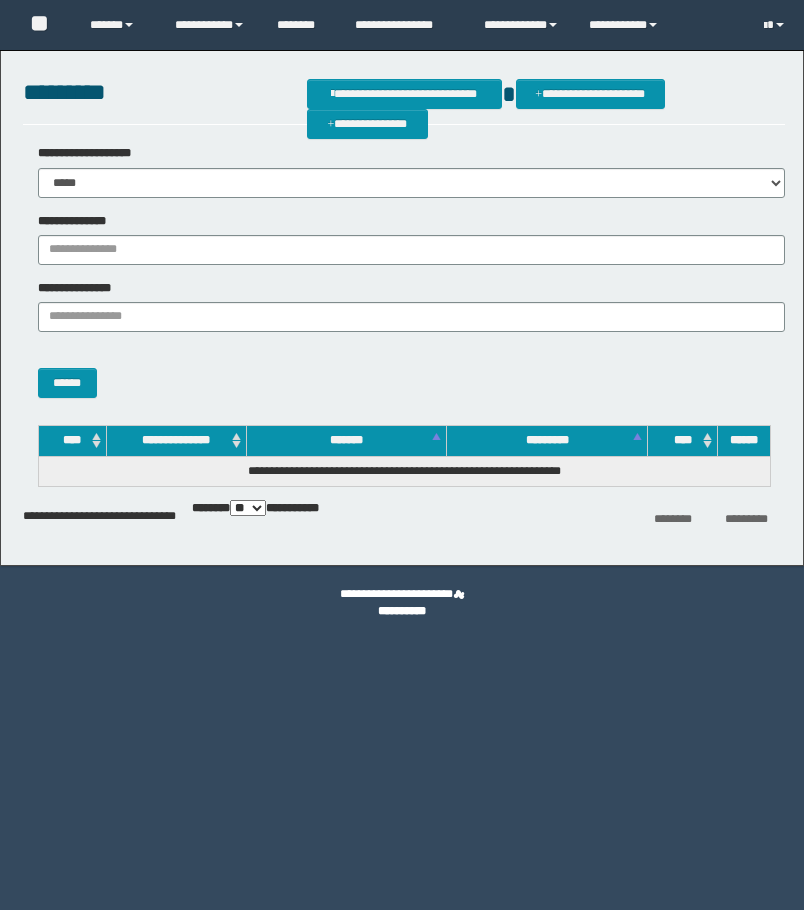 scroll, scrollTop: 0, scrollLeft: 0, axis: both 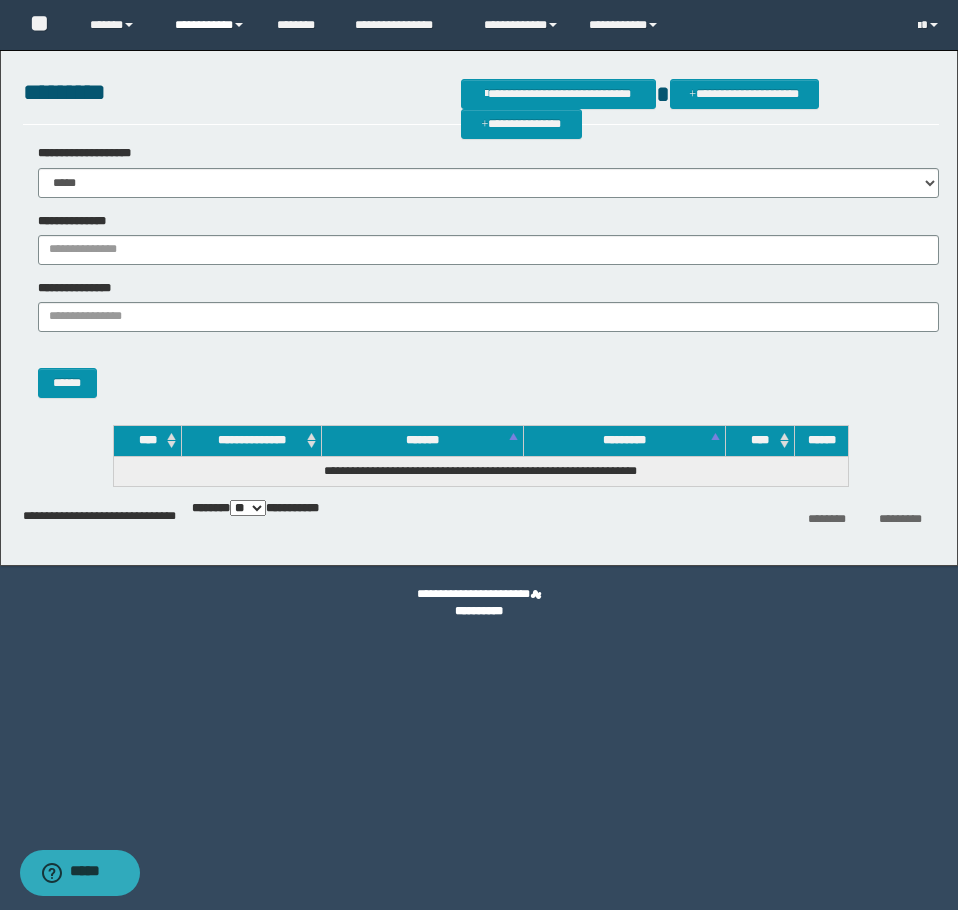 click on "**********" at bounding box center [210, 25] 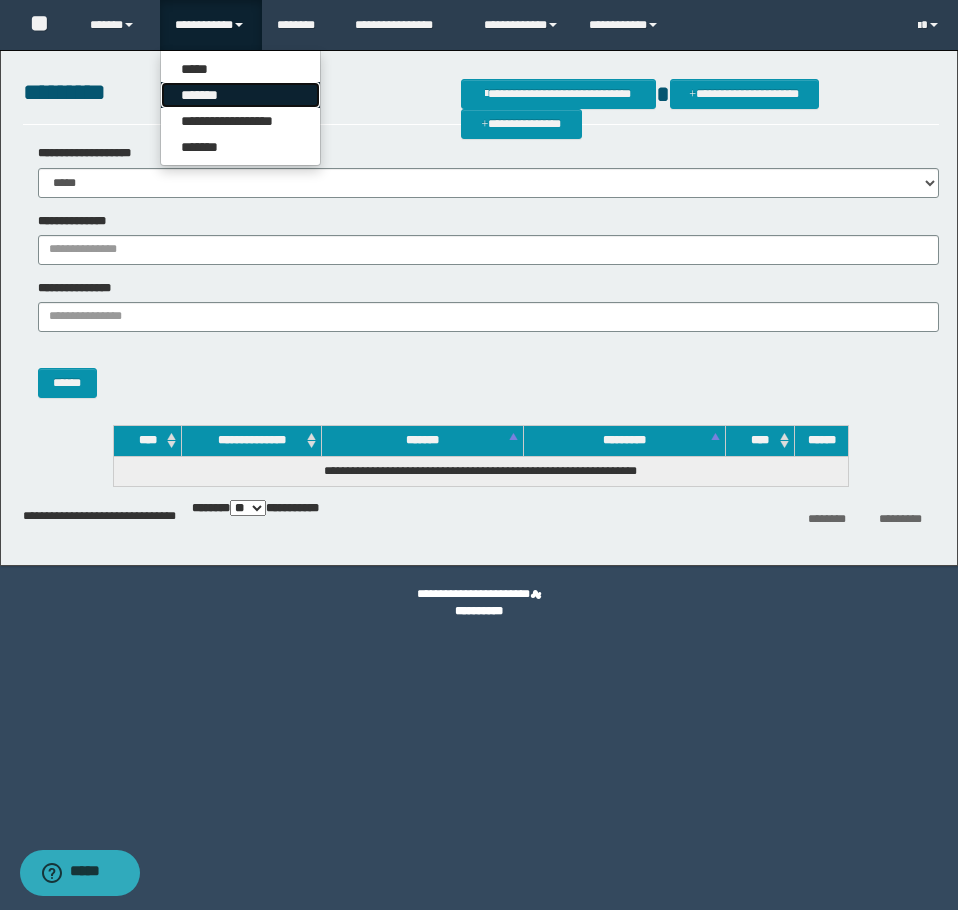 click on "*******" at bounding box center (240, 95) 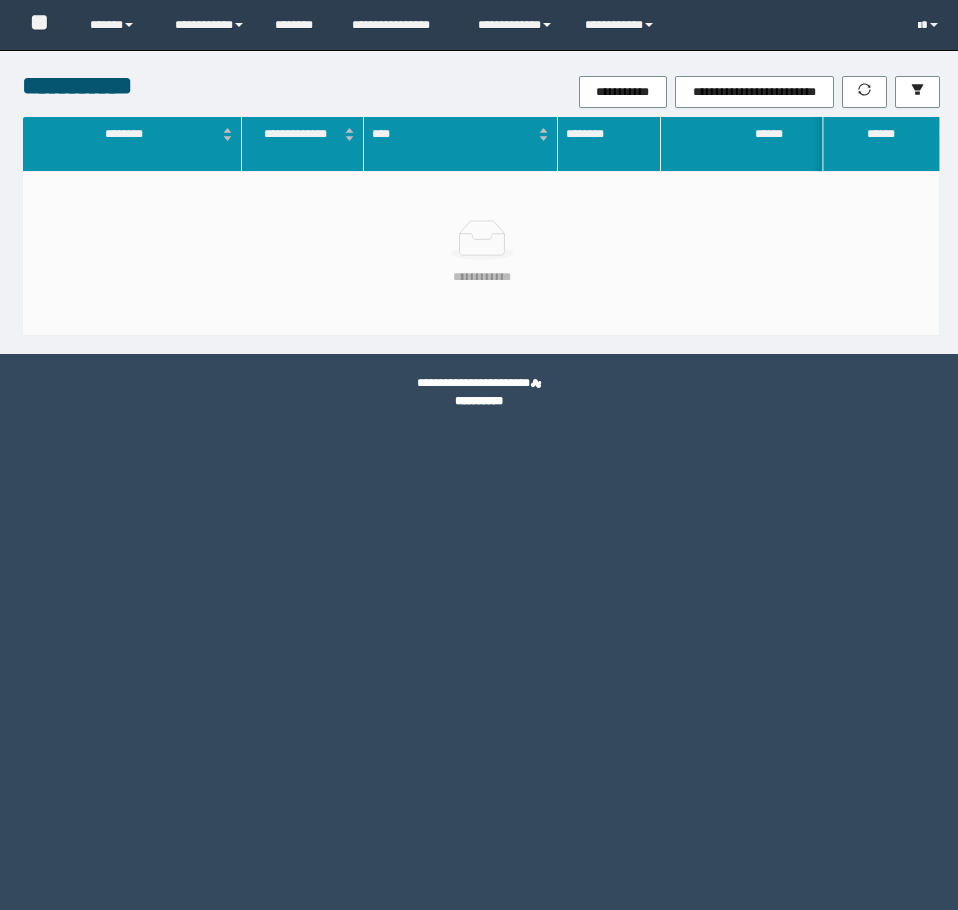 scroll, scrollTop: 0, scrollLeft: 0, axis: both 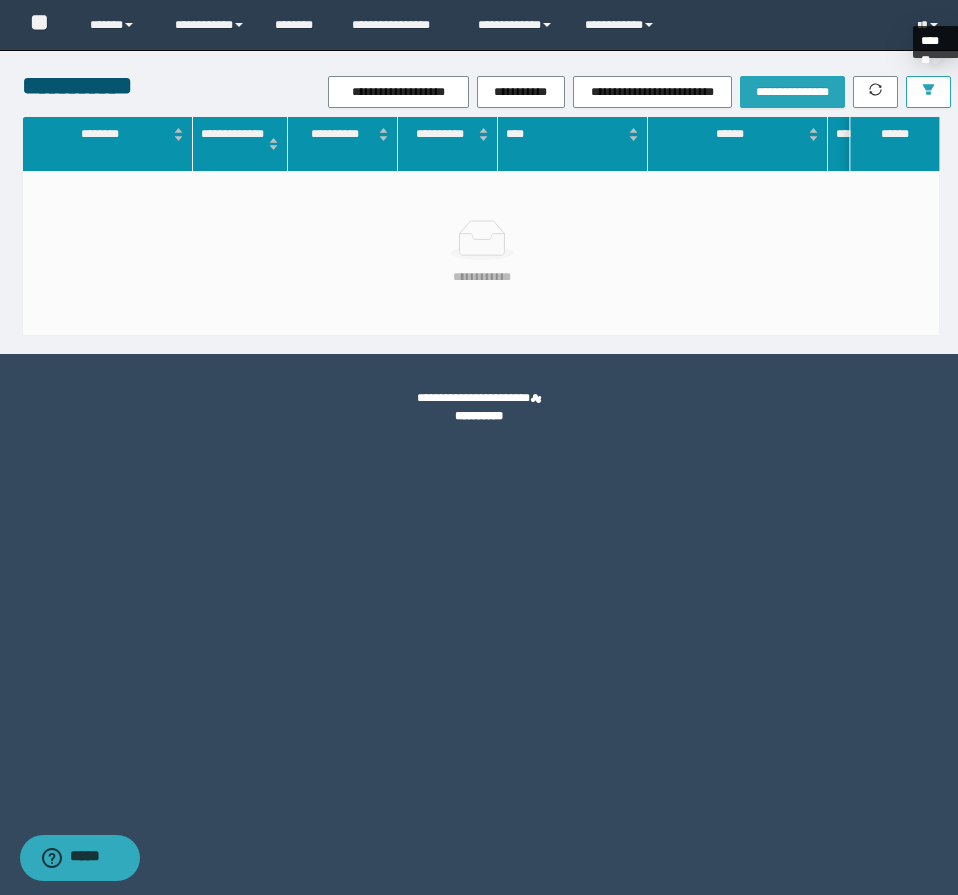 click at bounding box center (928, 92) 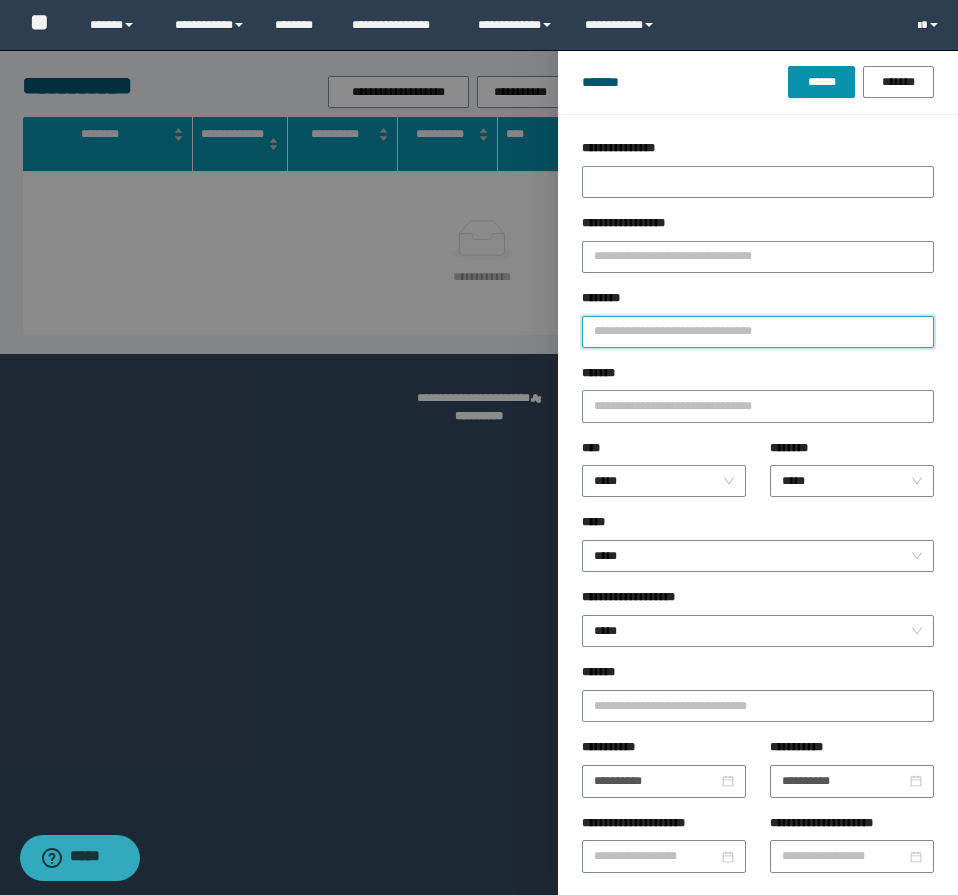 click on "********" at bounding box center [758, 332] 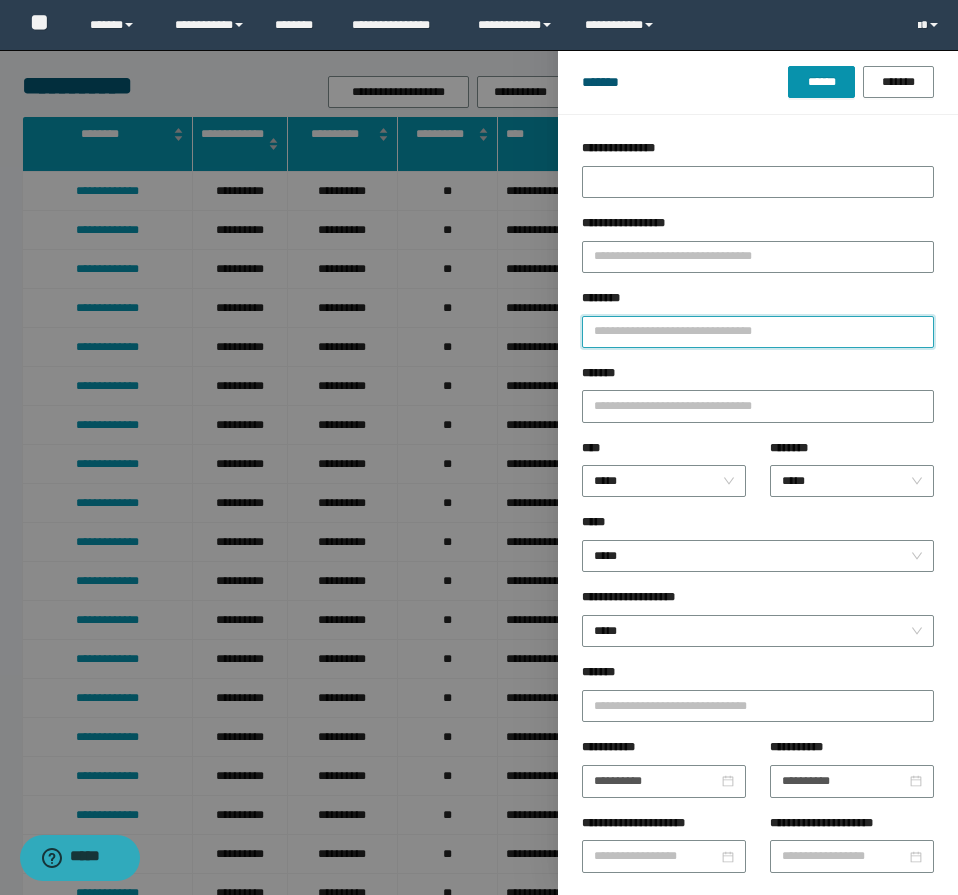 type on "*" 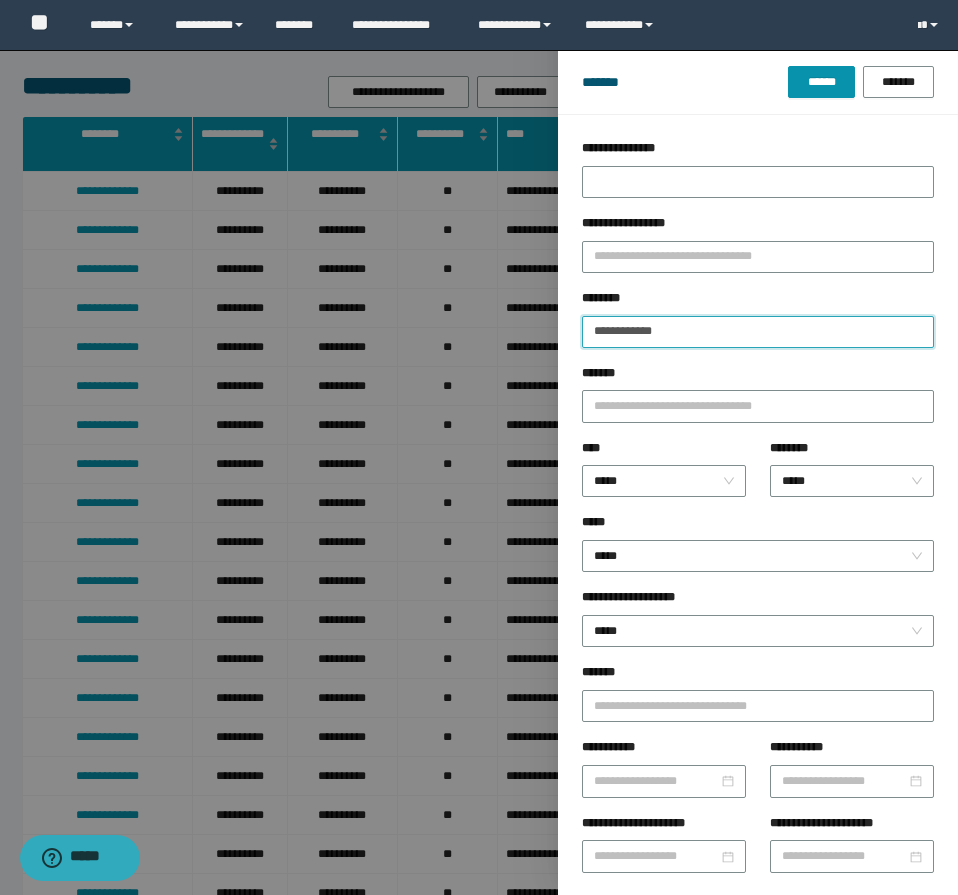 type on "**********" 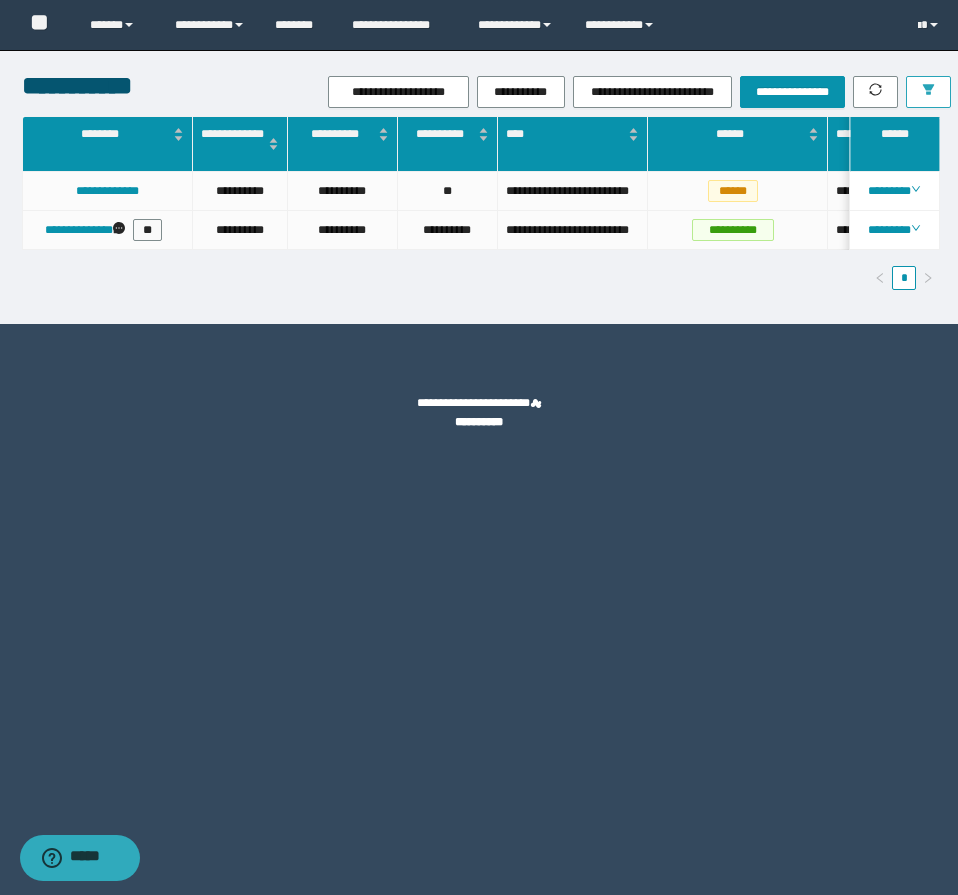 scroll, scrollTop: 0, scrollLeft: 774, axis: horizontal 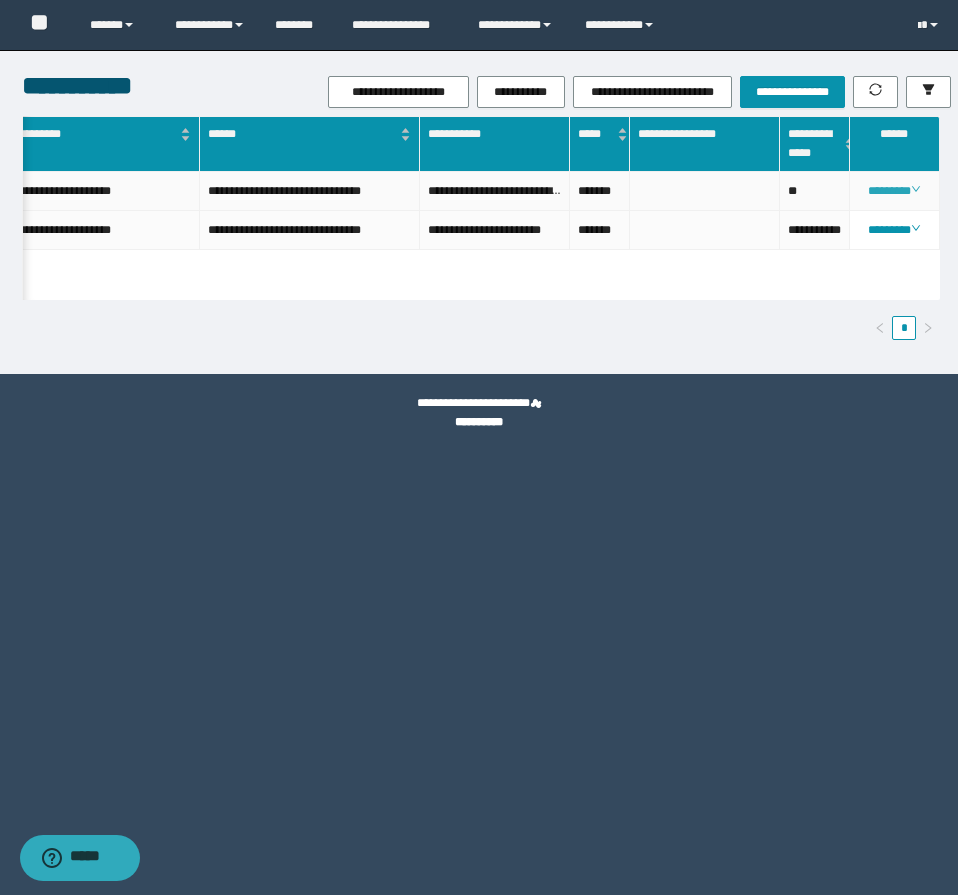 click on "********" at bounding box center (894, 191) 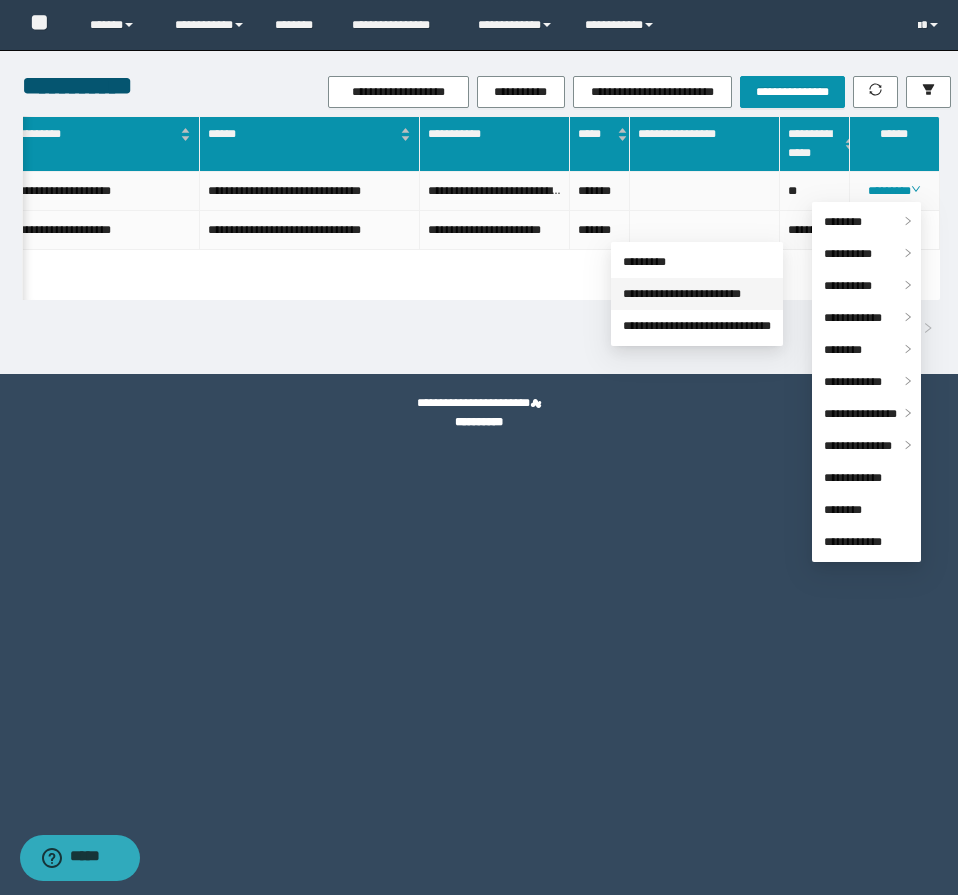 click on "**********" at bounding box center (682, 294) 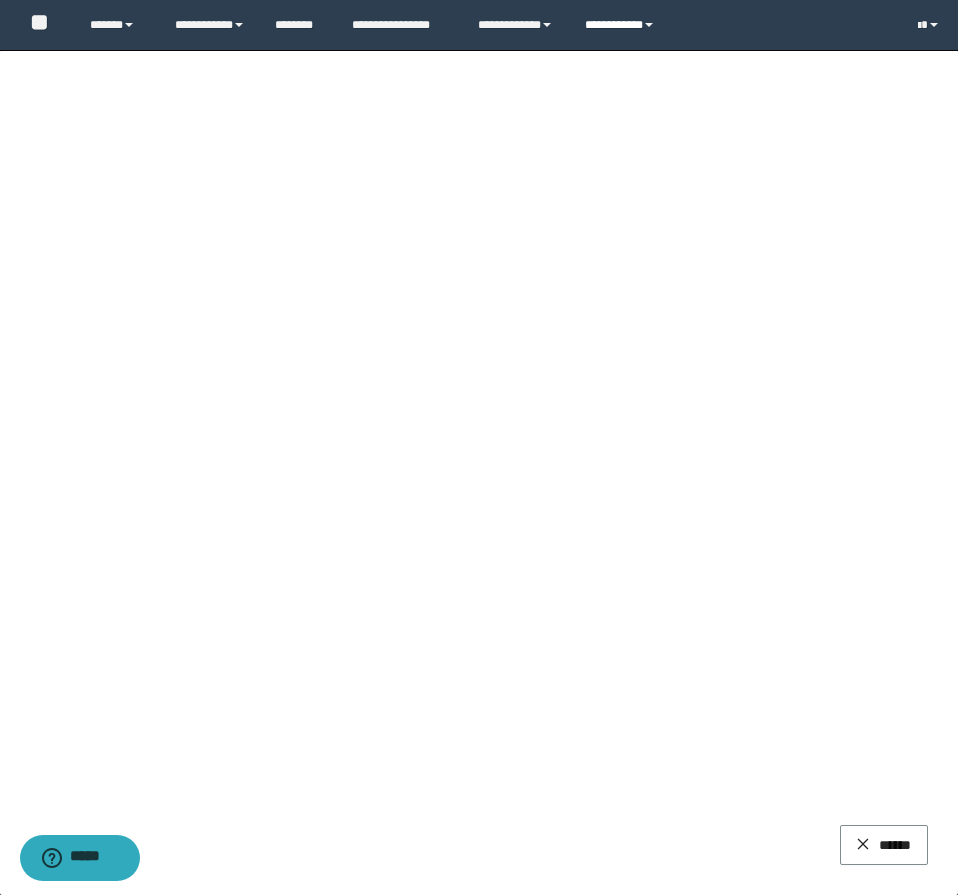 click on "**********" at bounding box center [622, 25] 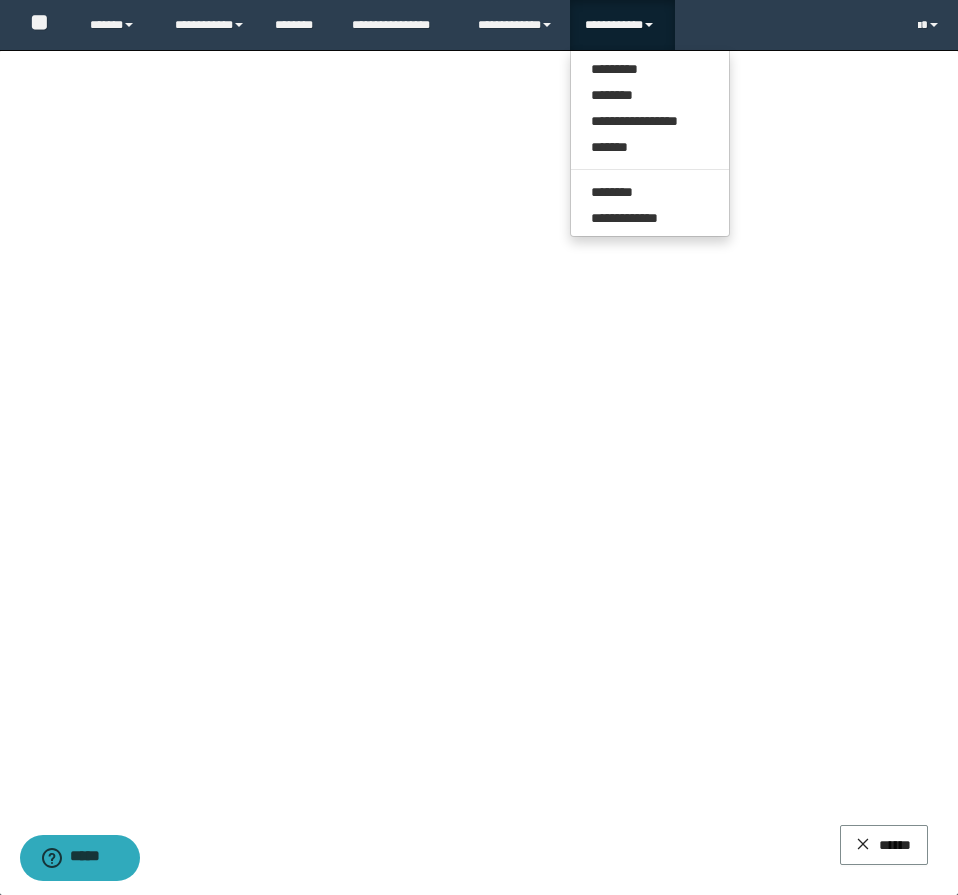 click on "**********" at bounding box center [650, 143] 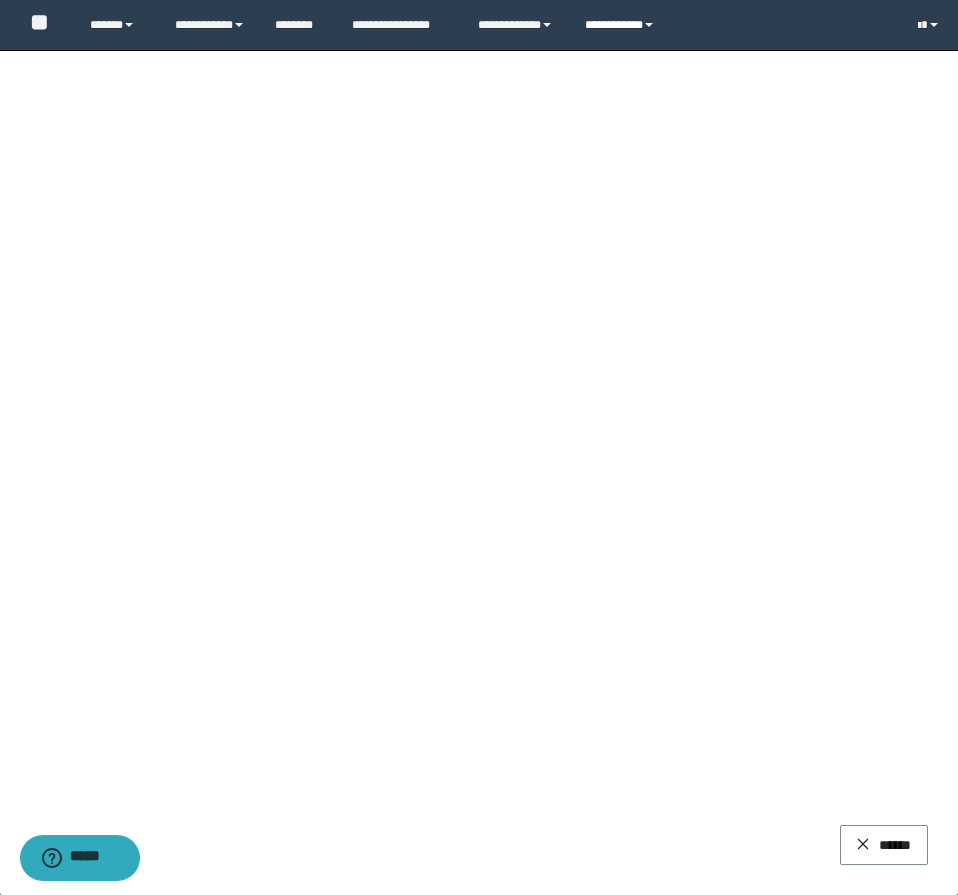 click on "**********" at bounding box center (622, 25) 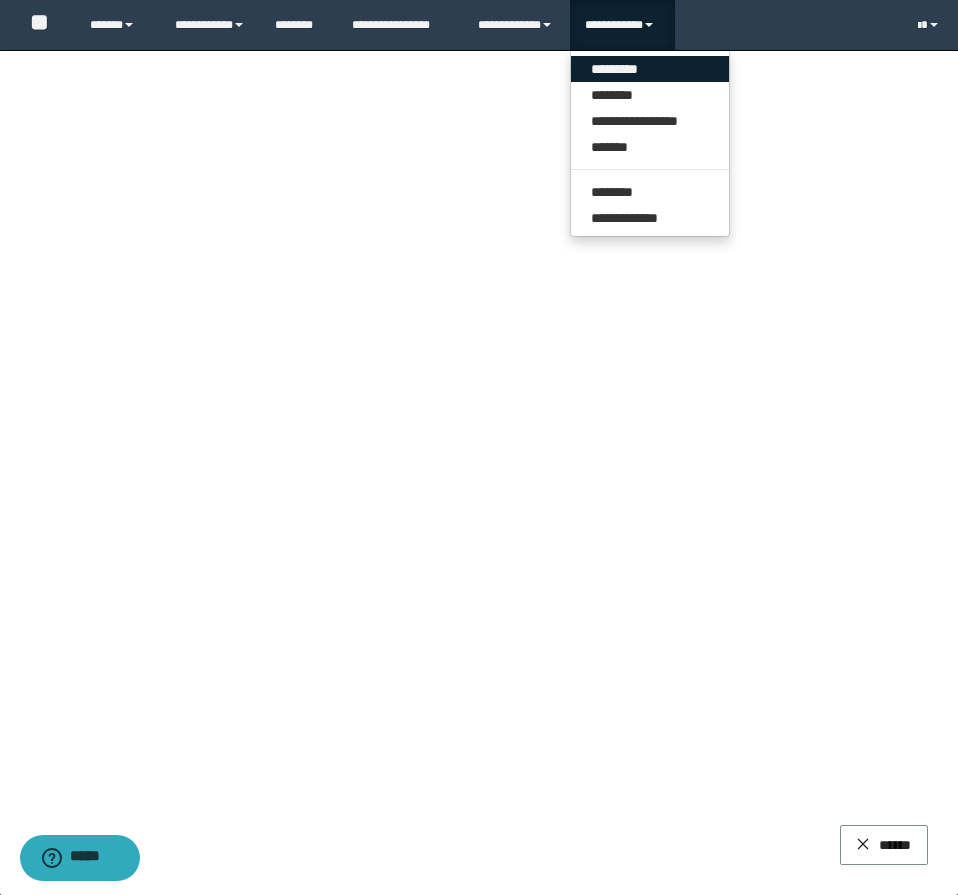 click on "*********" at bounding box center [650, 69] 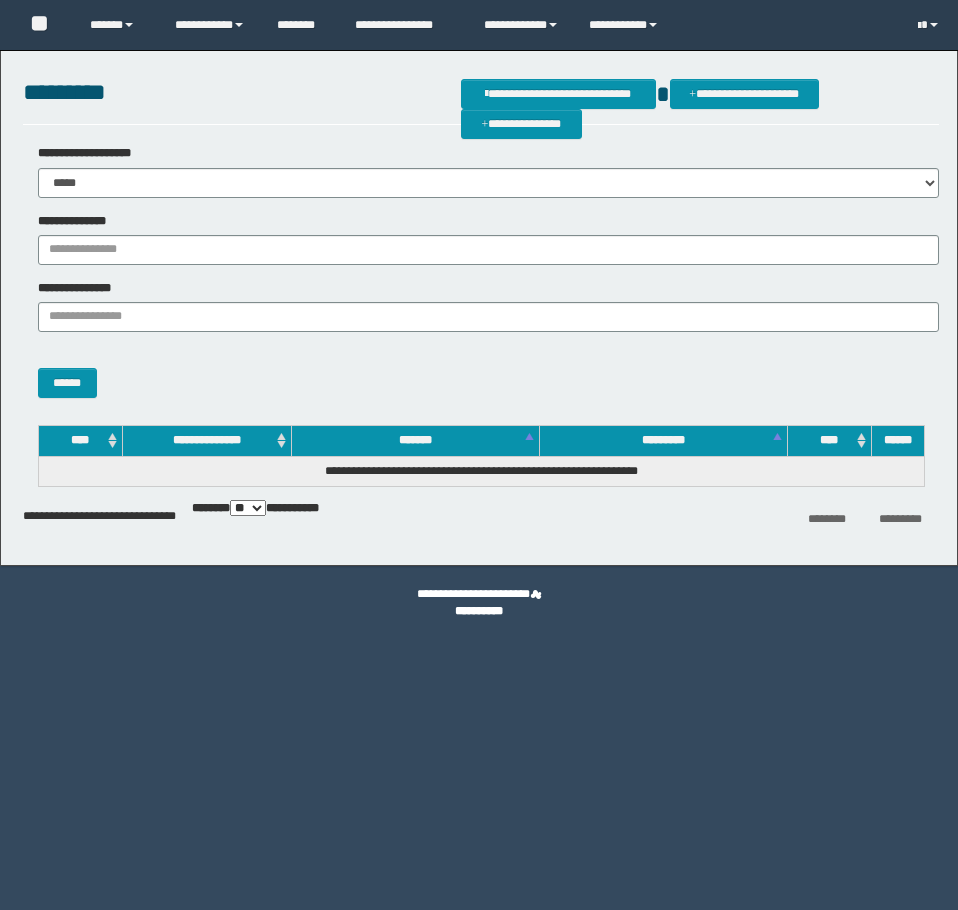 scroll, scrollTop: 0, scrollLeft: 0, axis: both 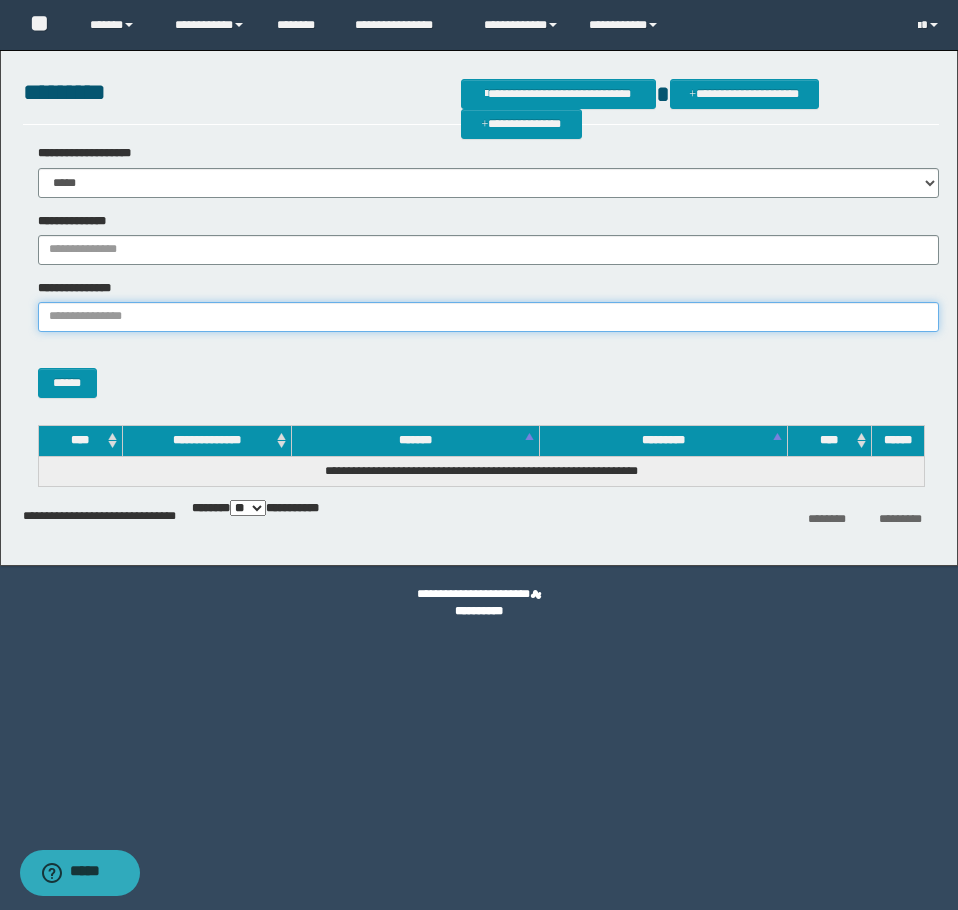 click on "**********" at bounding box center (488, 317) 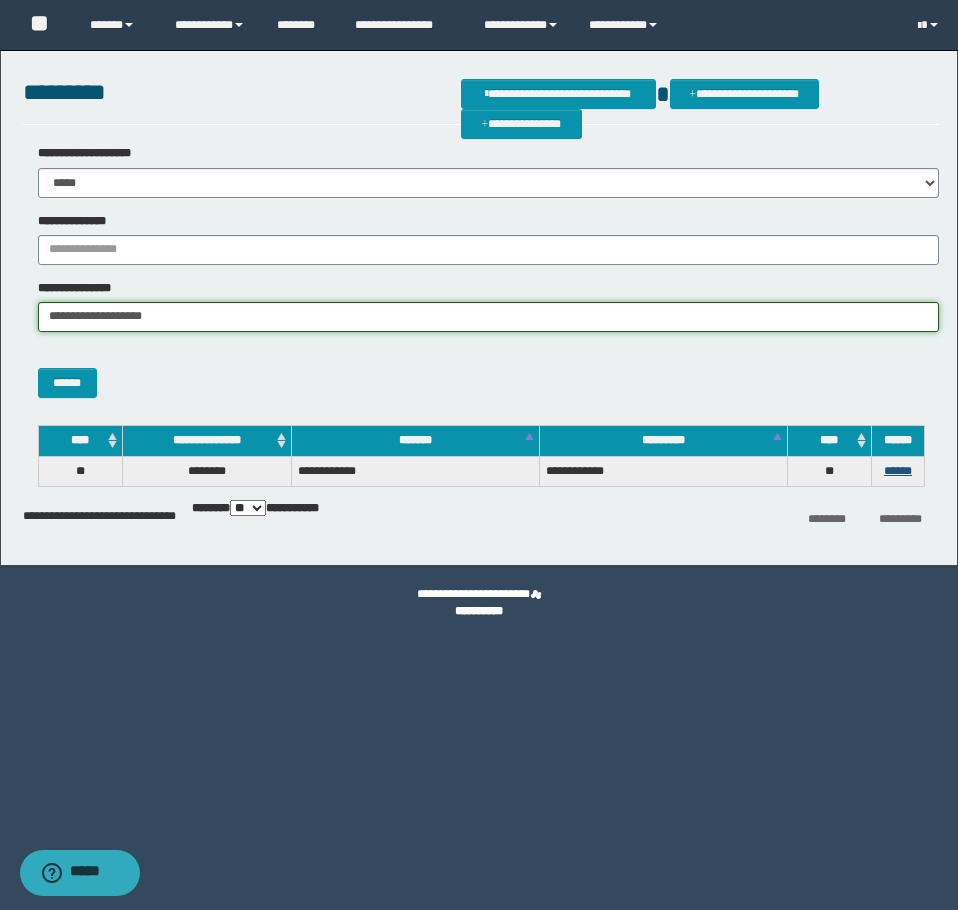 type on "**********" 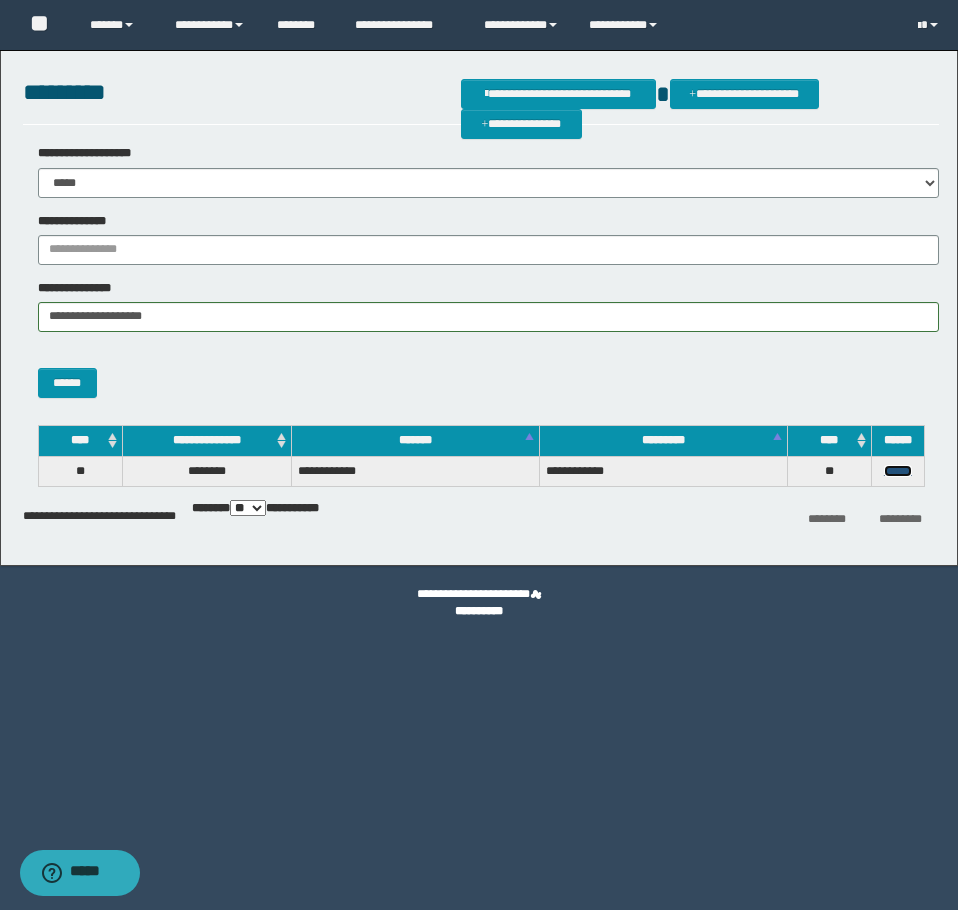 click on "******" at bounding box center [898, 471] 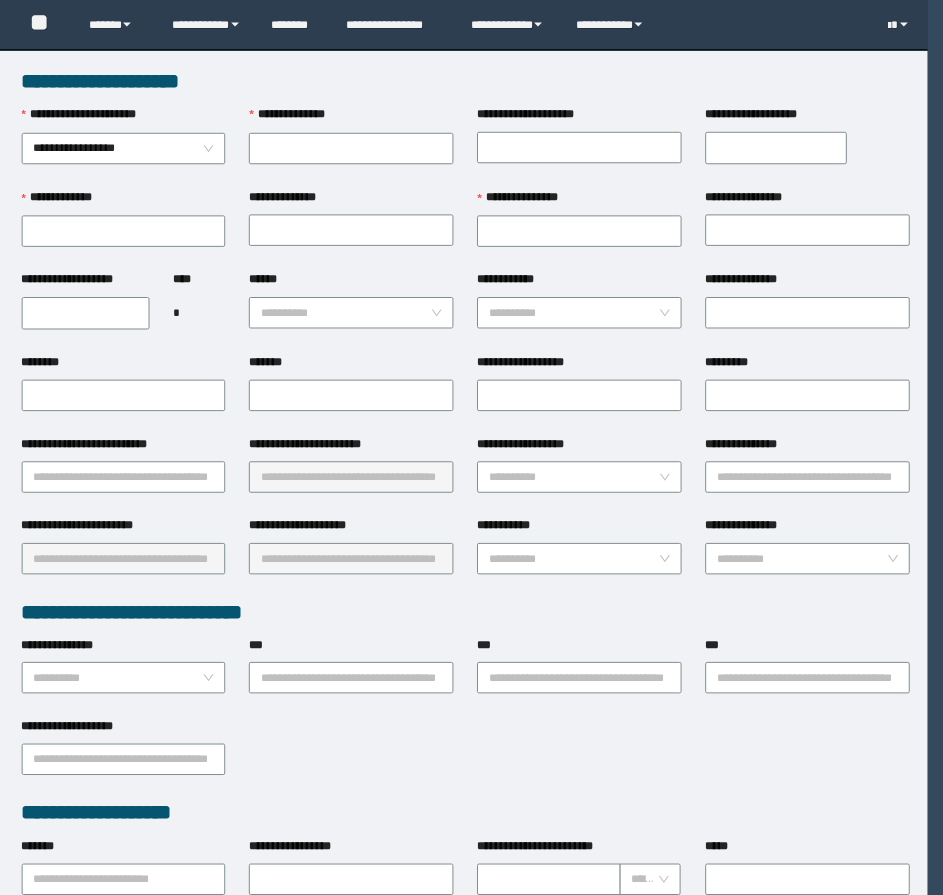 scroll, scrollTop: 0, scrollLeft: 0, axis: both 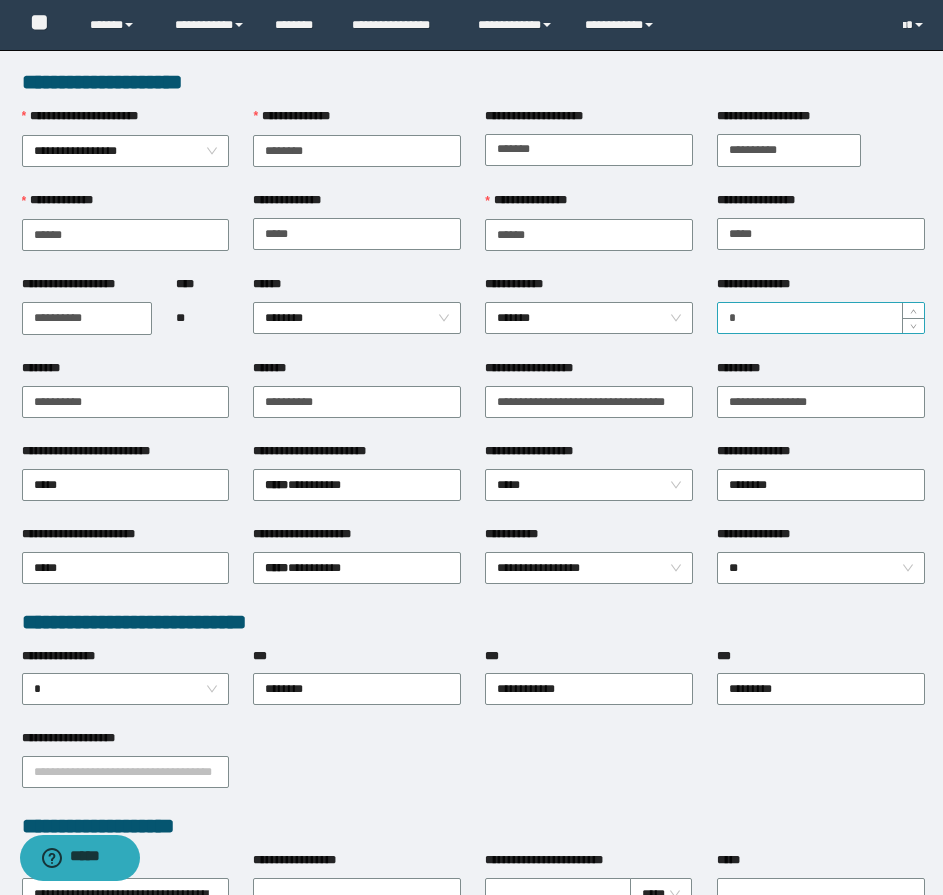 click on "**********" at bounding box center (821, 318) 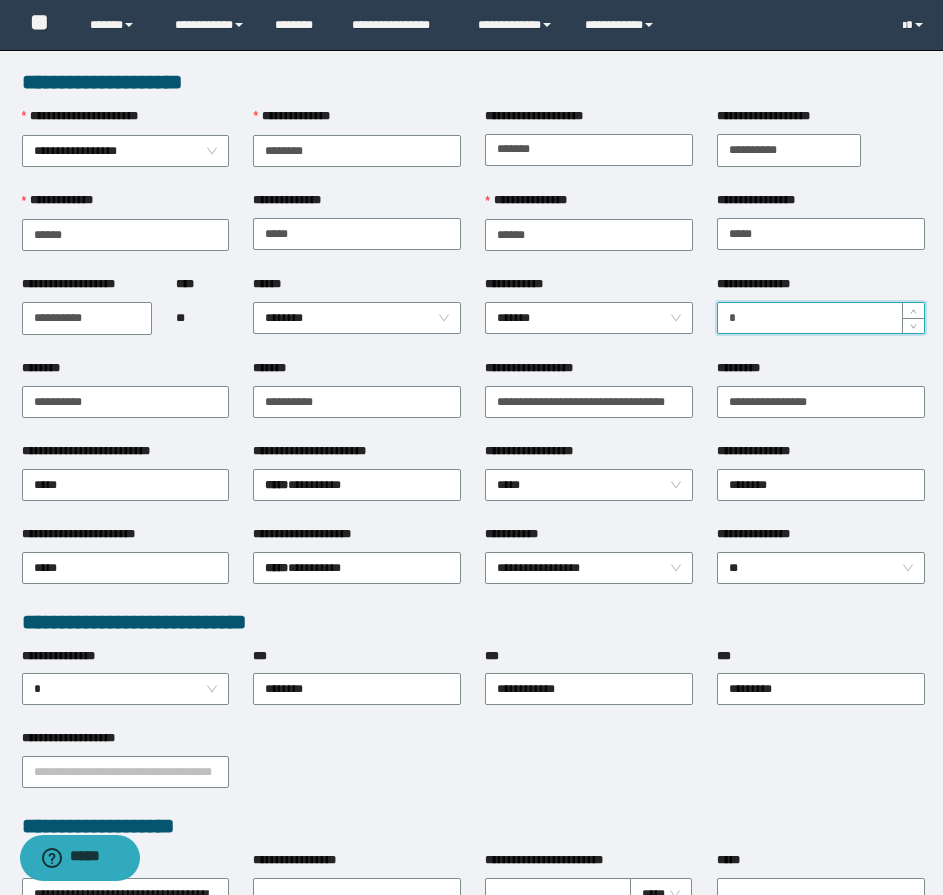 click on "**********" at bounding box center [821, 318] 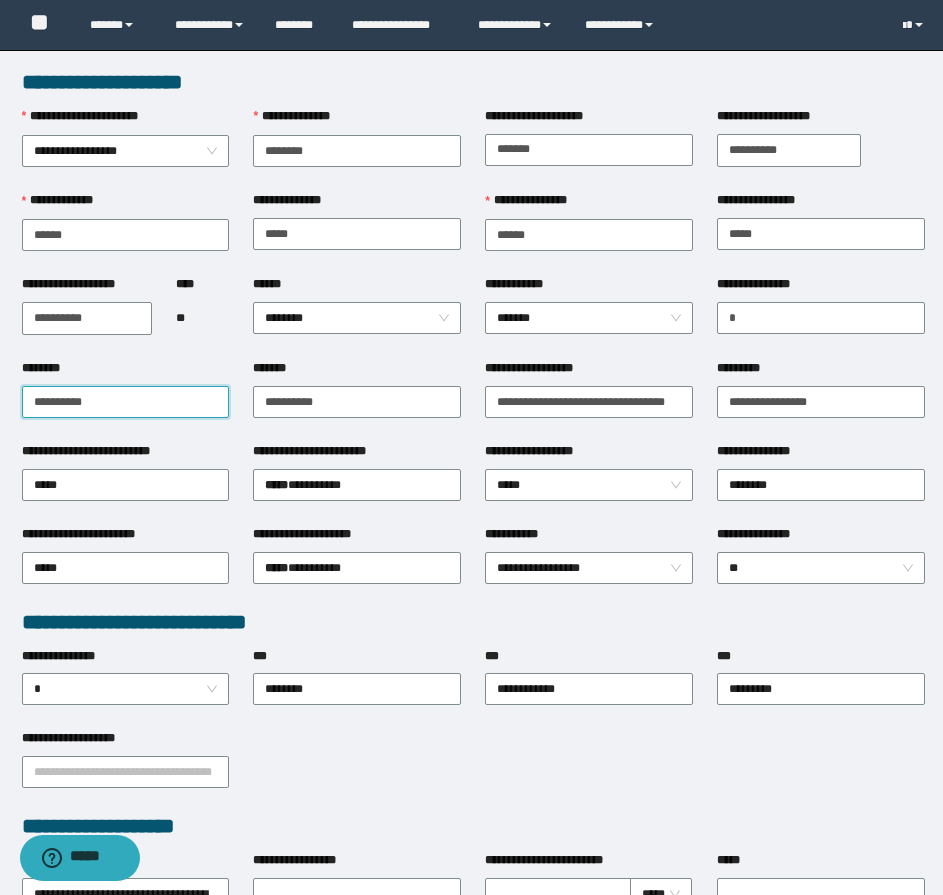 drag, startPoint x: 114, startPoint y: 405, endPoint x: -1, endPoint y: 397, distance: 115.27792 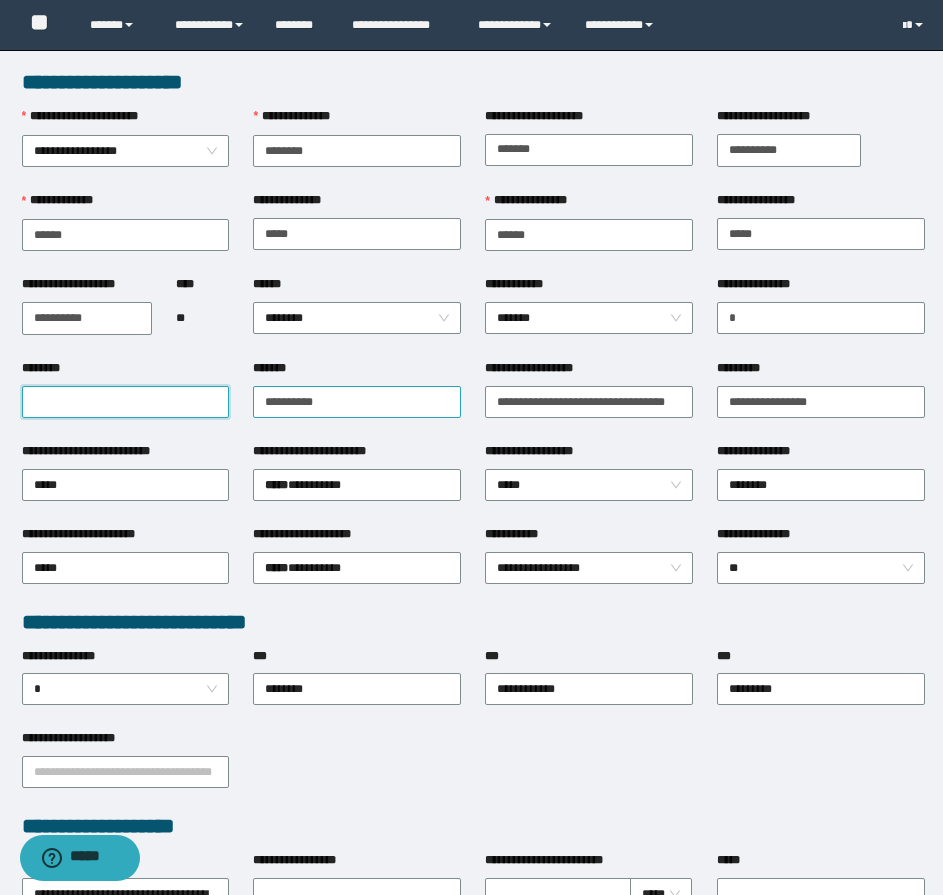type 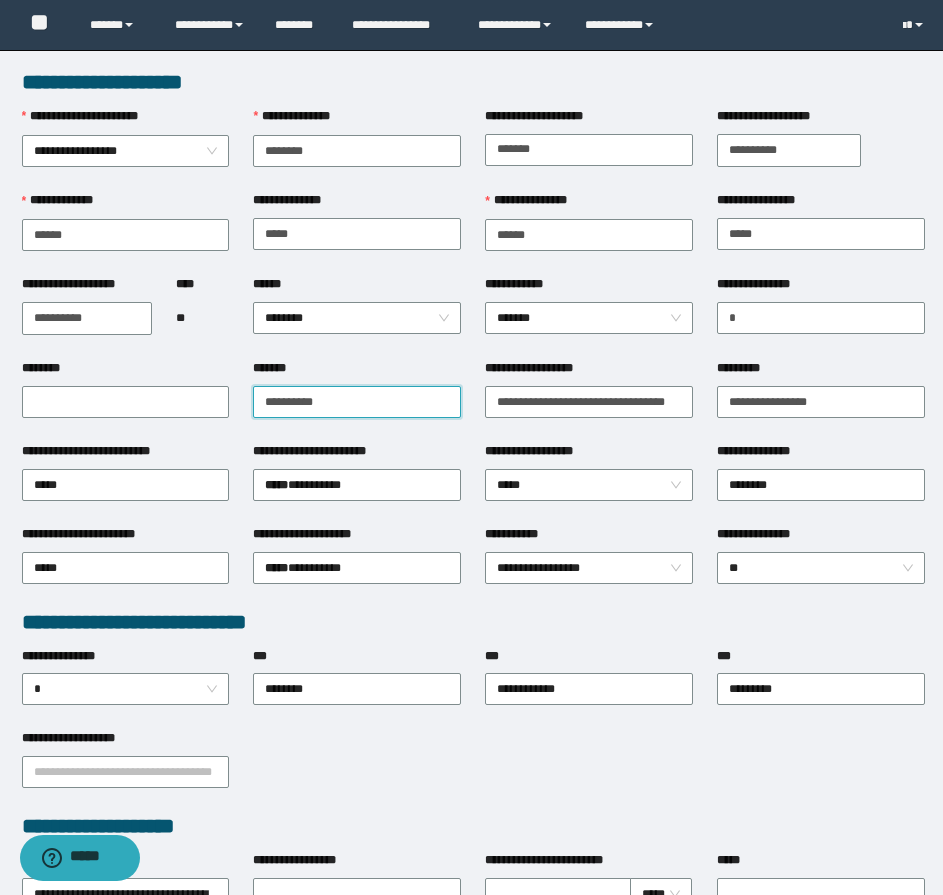 click on "*******" at bounding box center (357, 402) 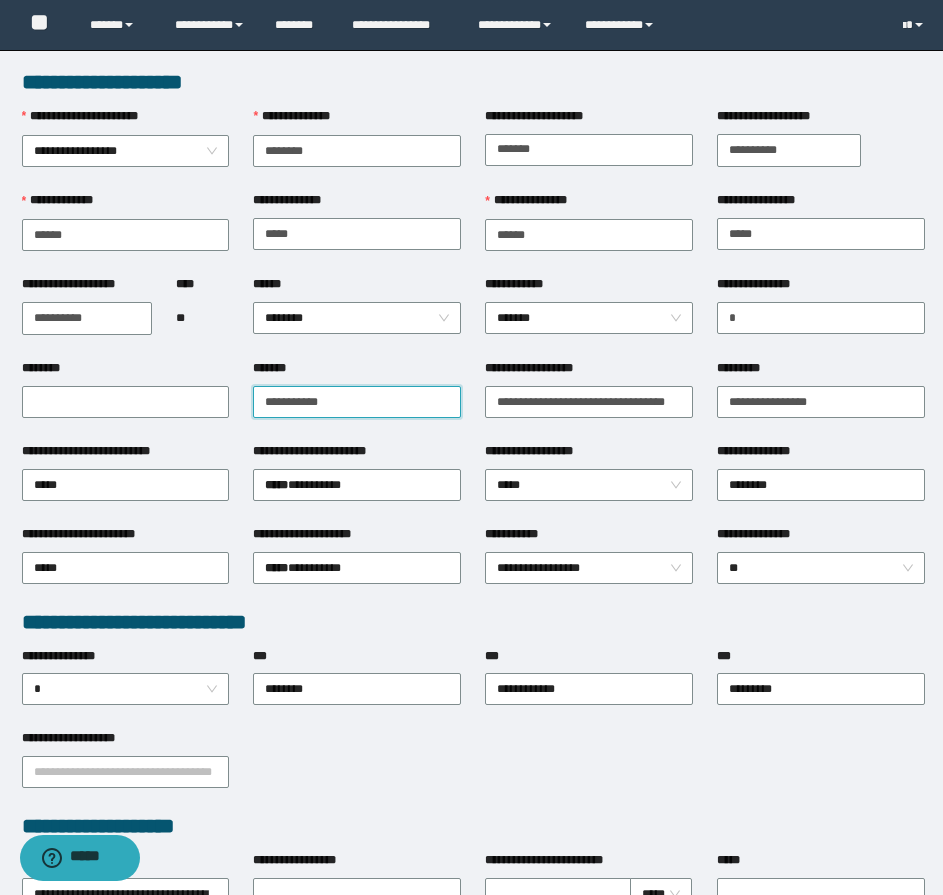 paste on "**********" 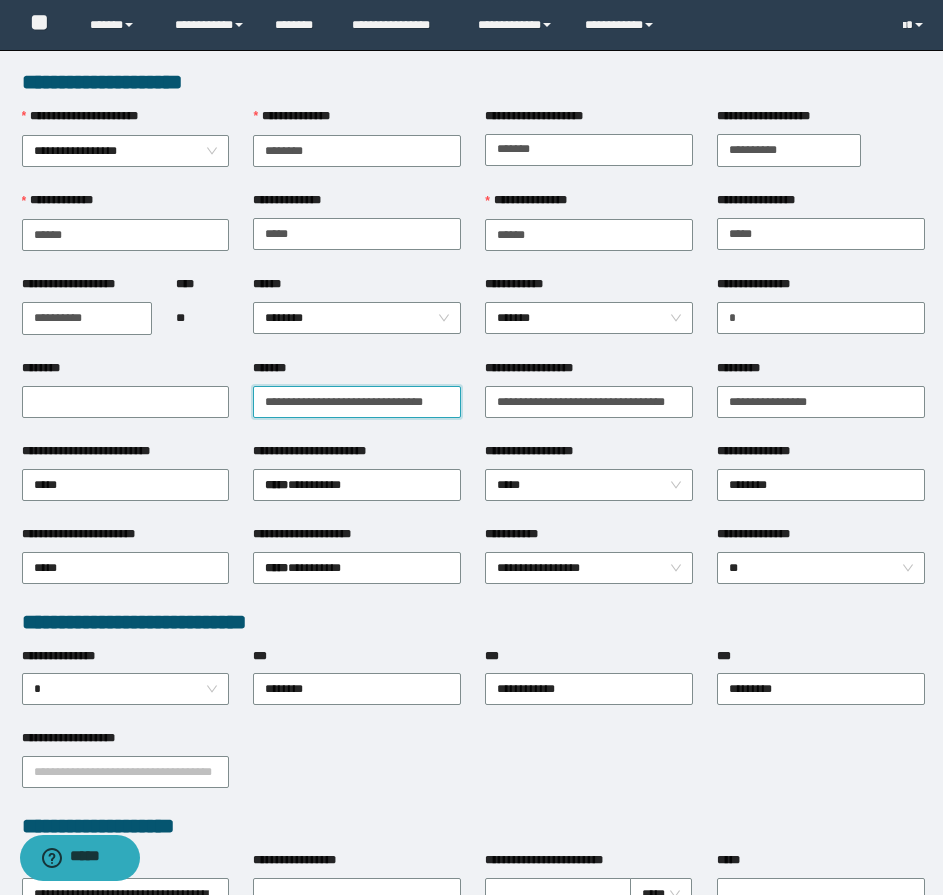 scroll, scrollTop: 0, scrollLeft: 17, axis: horizontal 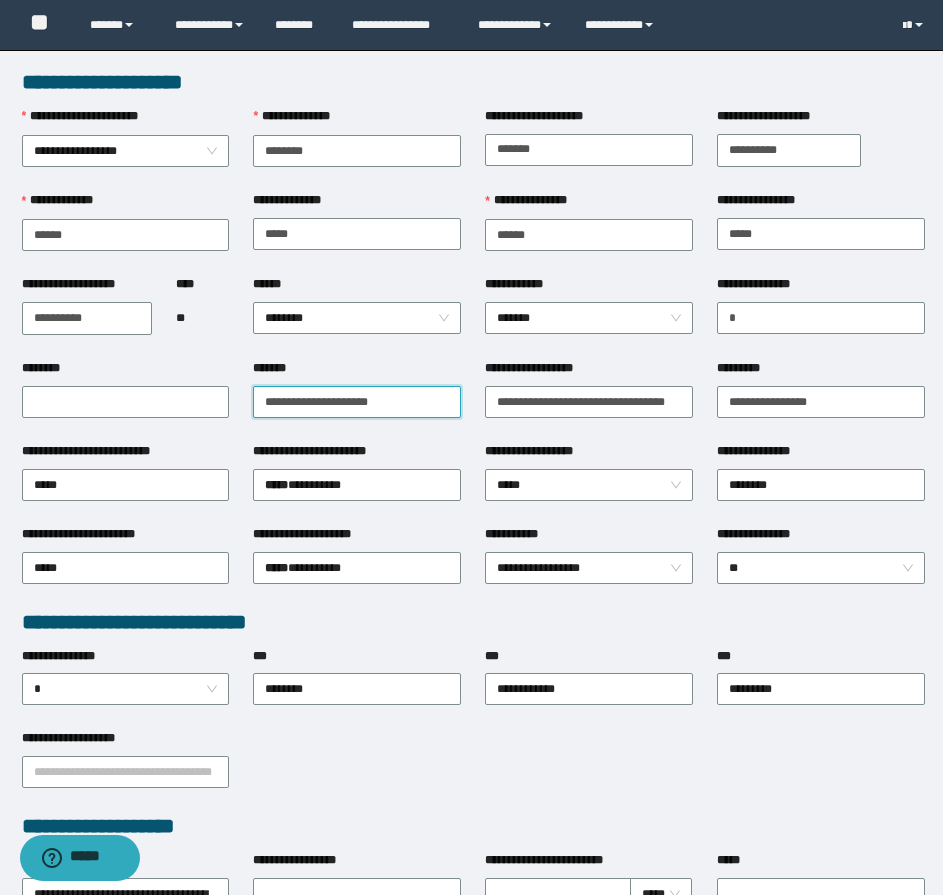 click on "**********" at bounding box center [357, 402] 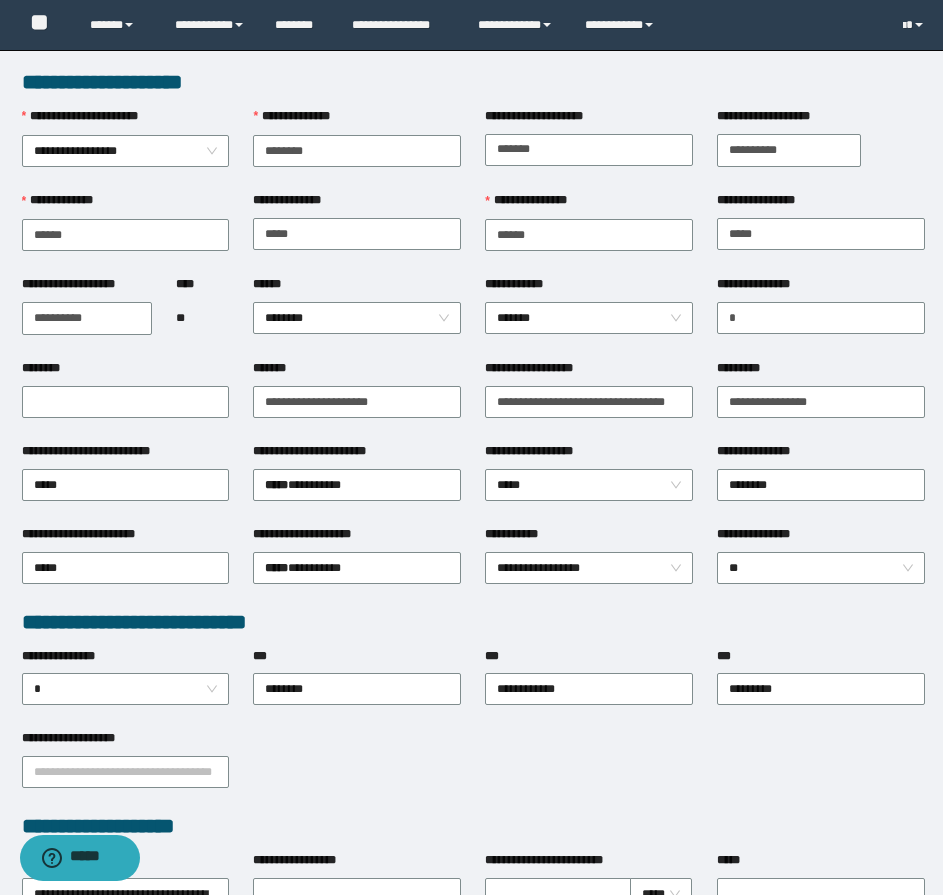 click on "**********" at bounding box center (357, 400) 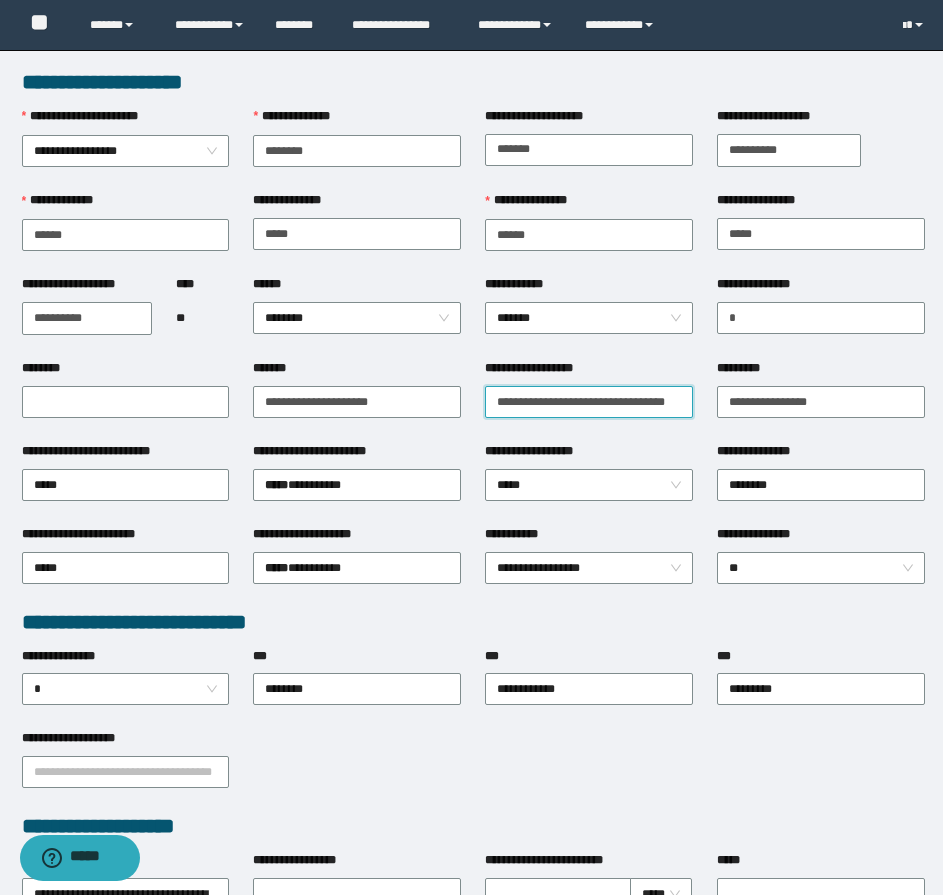 scroll, scrollTop: 0, scrollLeft: 0, axis: both 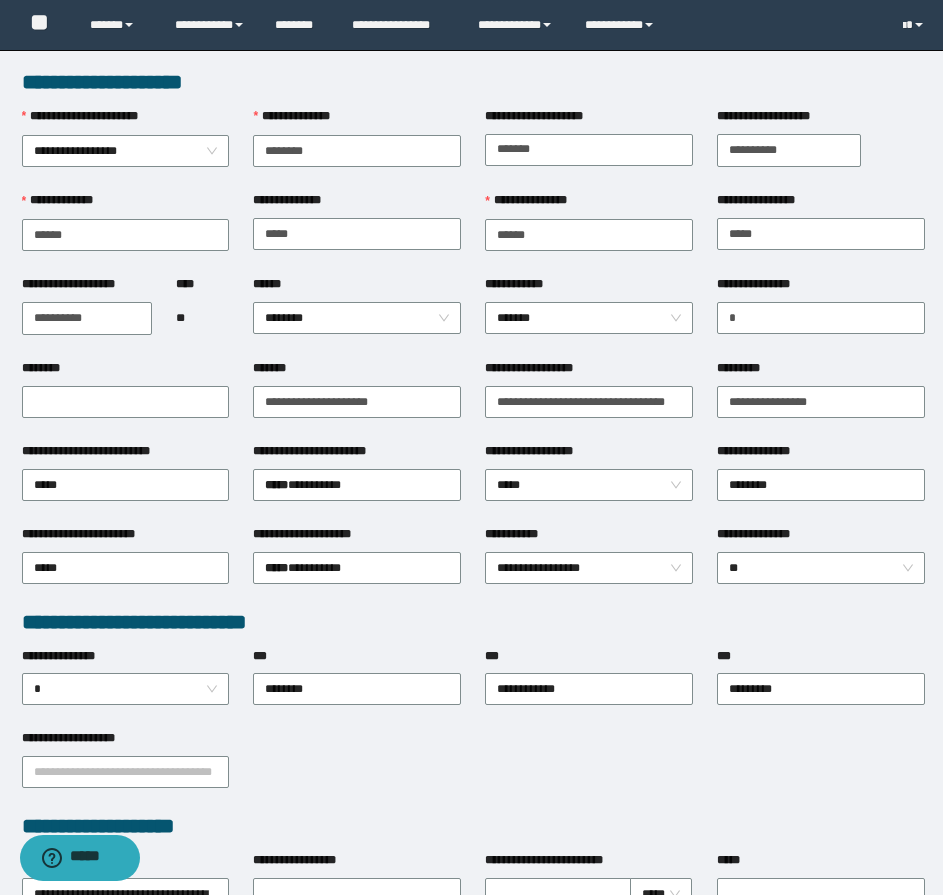 click on "**********" at bounding box center (589, 400) 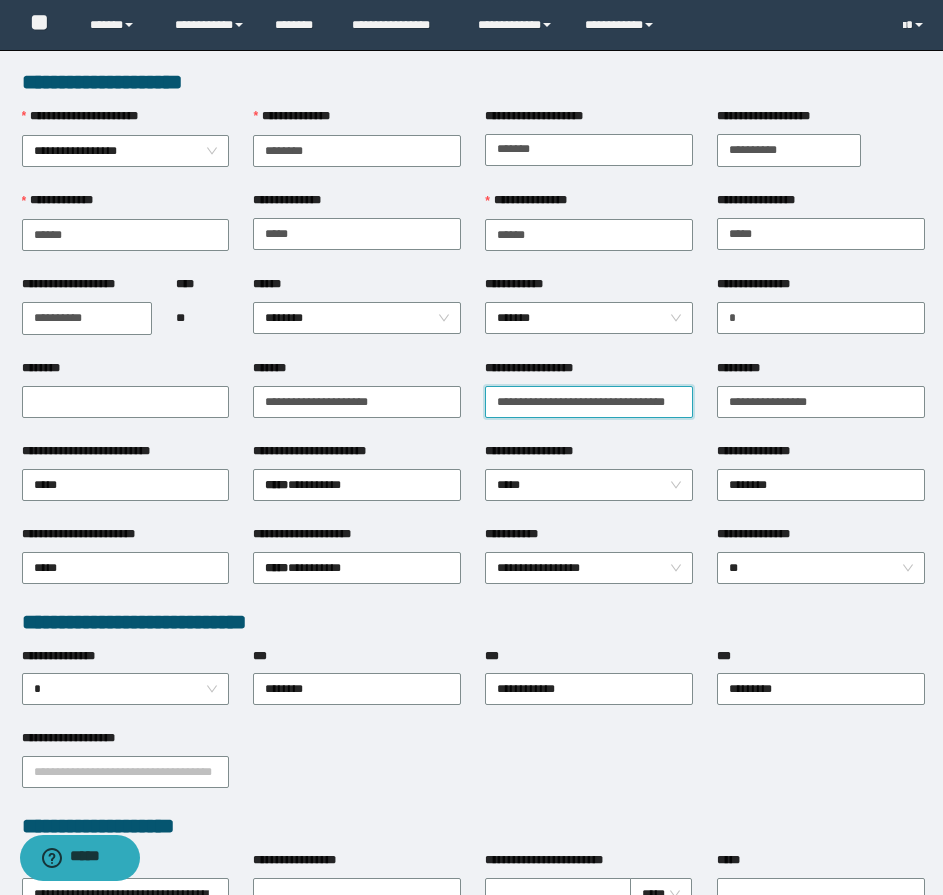 scroll, scrollTop: 0, scrollLeft: 0, axis: both 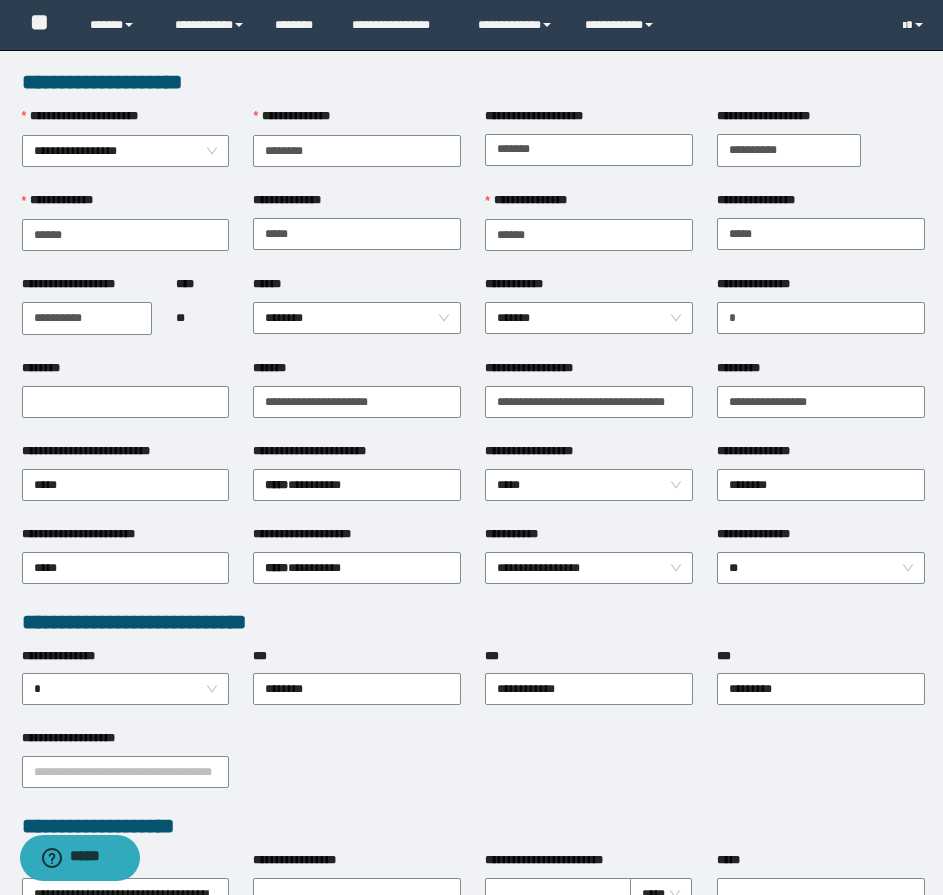 click on "**********" at bounding box center (589, 400) 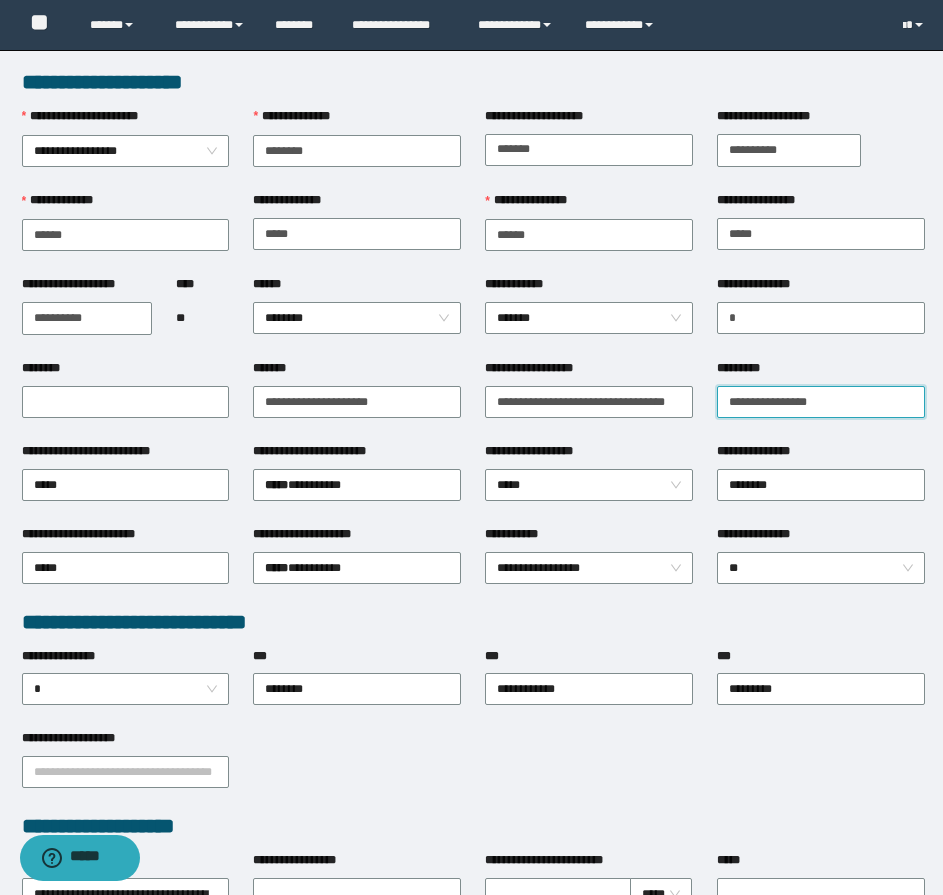 click on "*********" at bounding box center (821, 402) 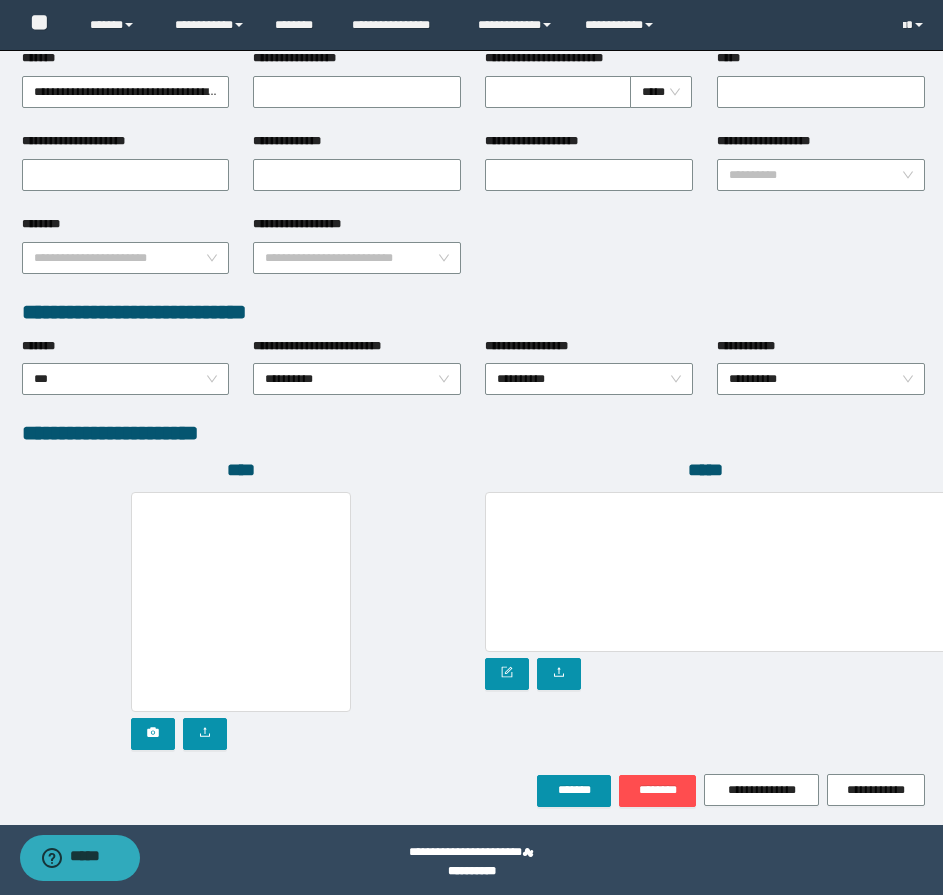 scroll, scrollTop: 808, scrollLeft: 0, axis: vertical 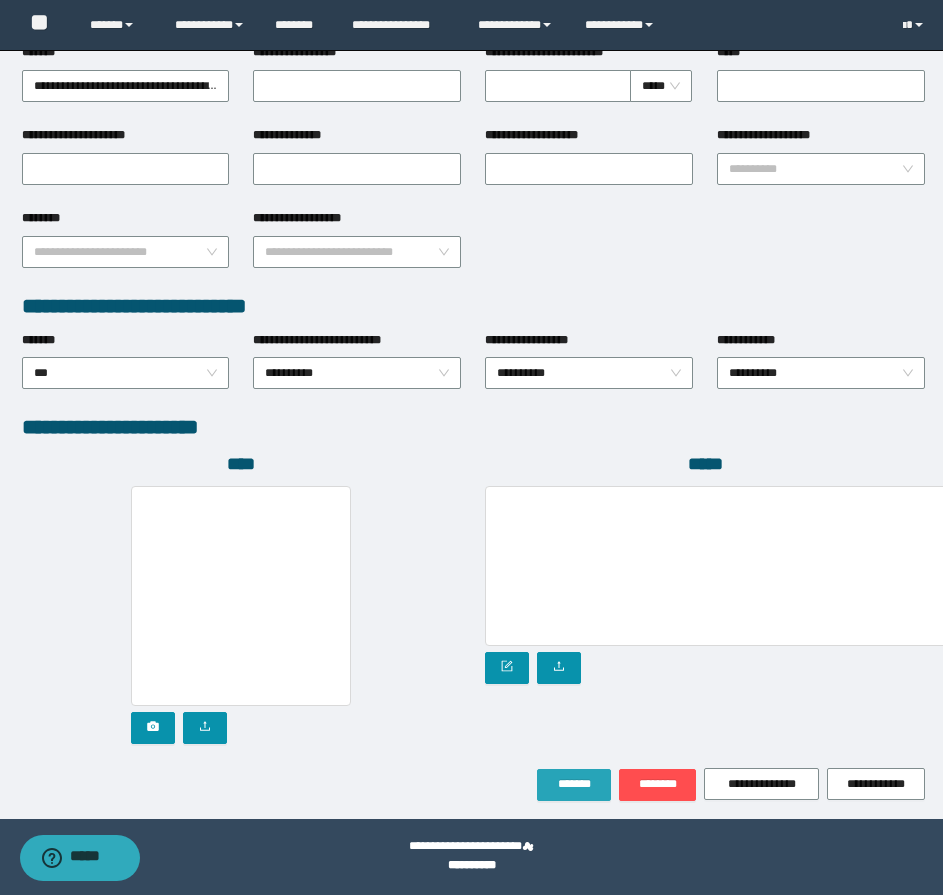 click on "*******" at bounding box center (574, 784) 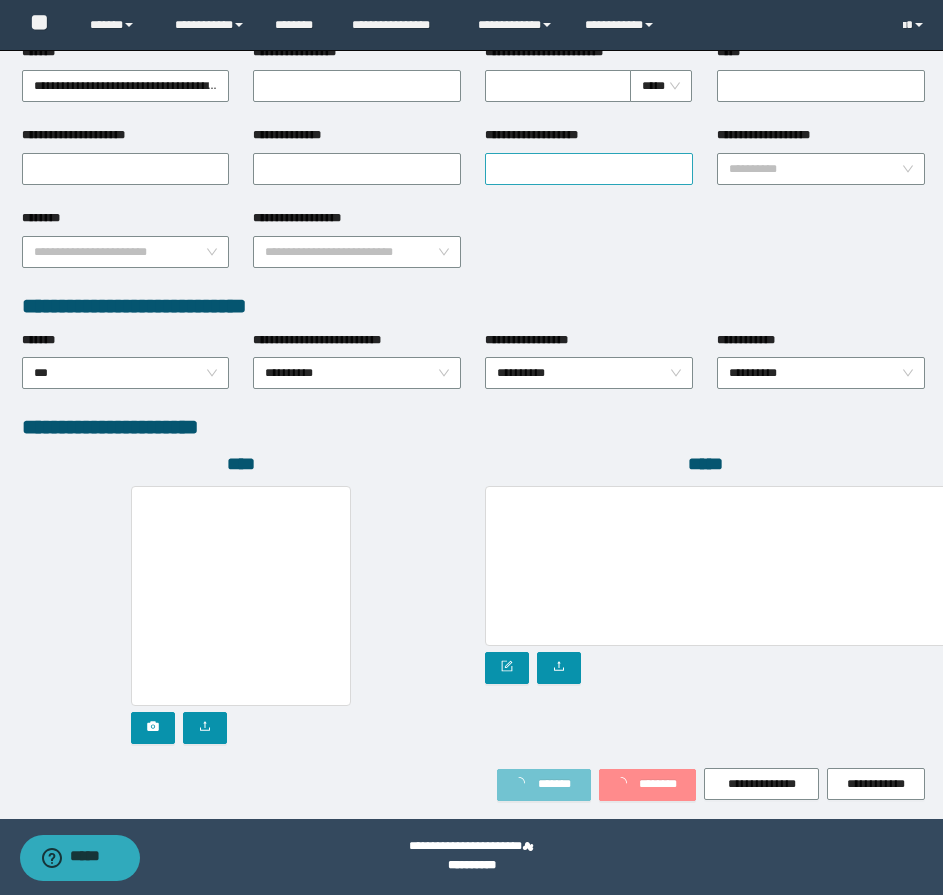 scroll, scrollTop: 861, scrollLeft: 0, axis: vertical 